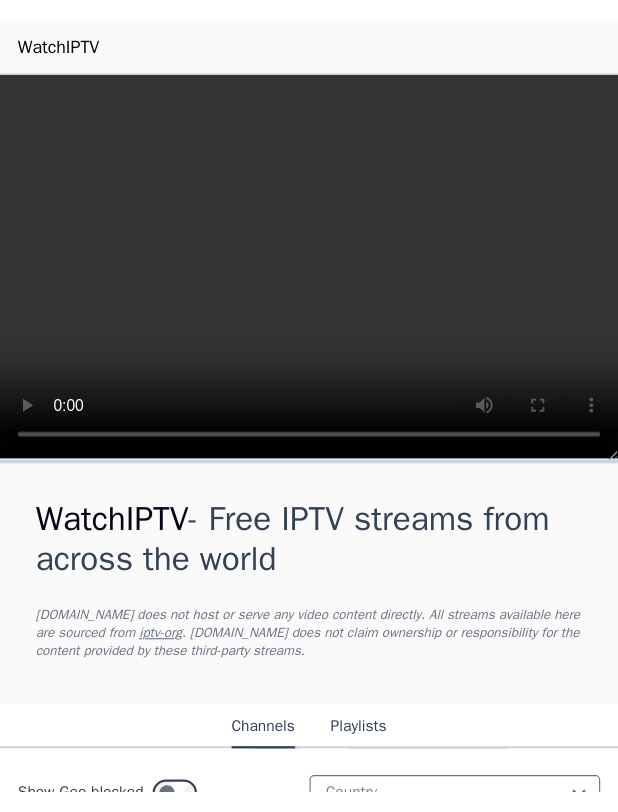scroll, scrollTop: 0, scrollLeft: 0, axis: both 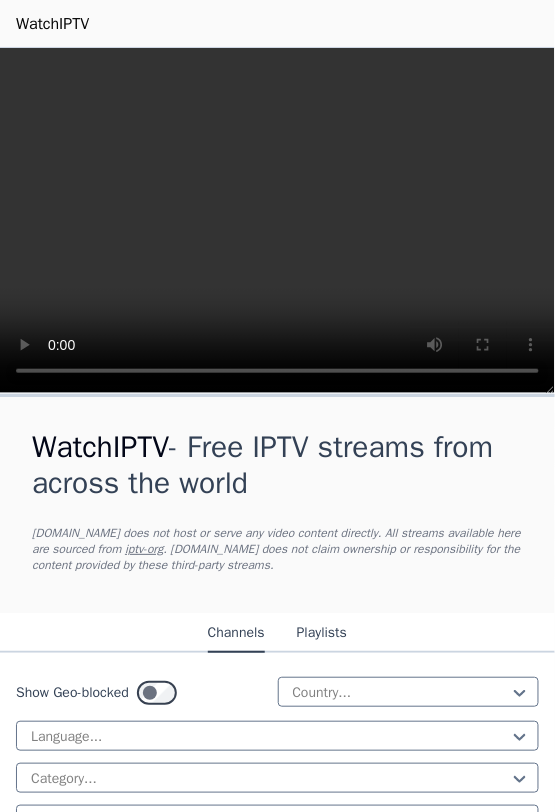 type 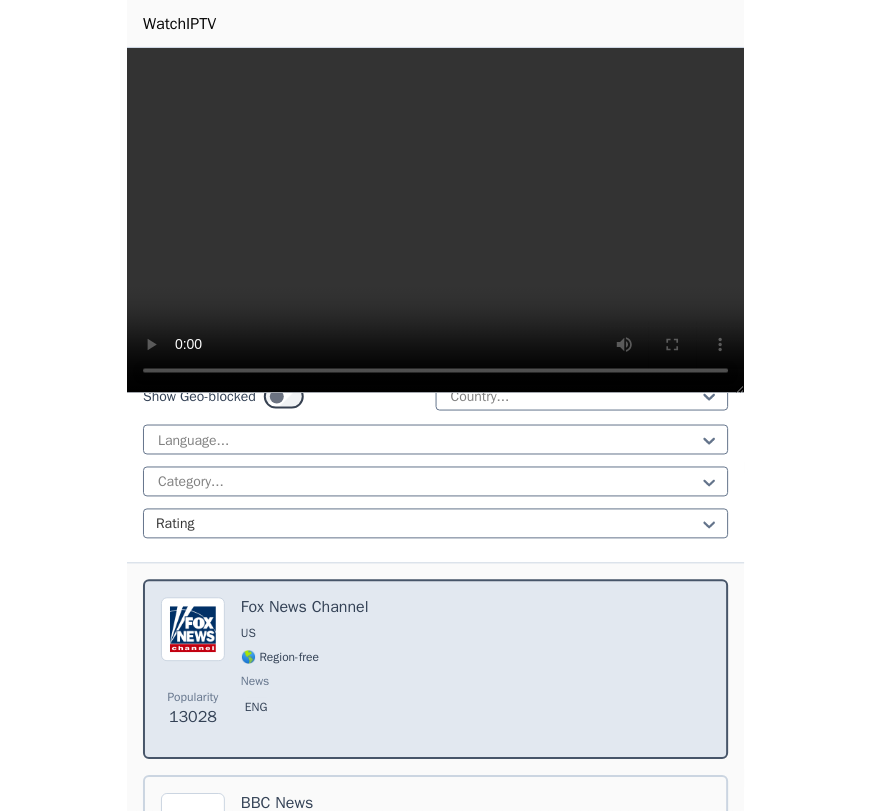 scroll, scrollTop: 592, scrollLeft: 0, axis: vertical 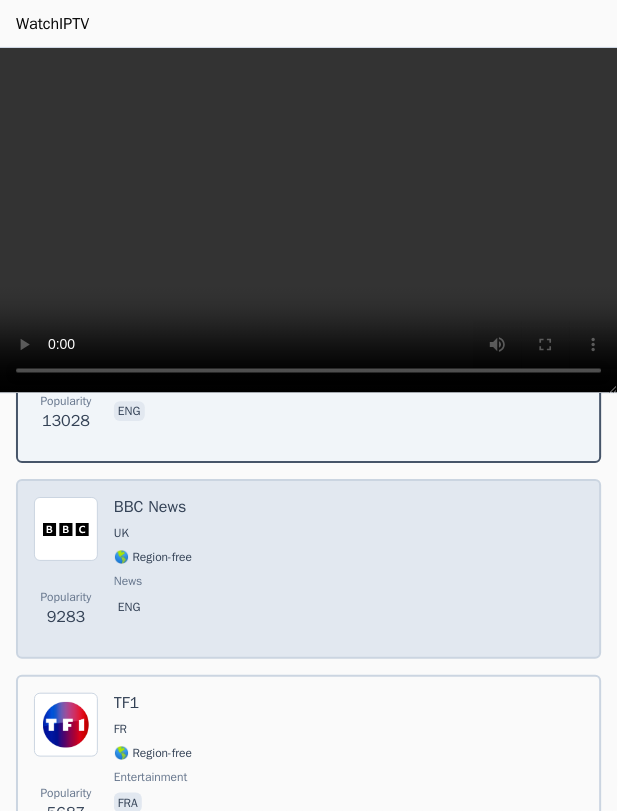 click on "Popularity 9283 BBC News UK 🌎 Region-free news eng" at bounding box center (309, 570) 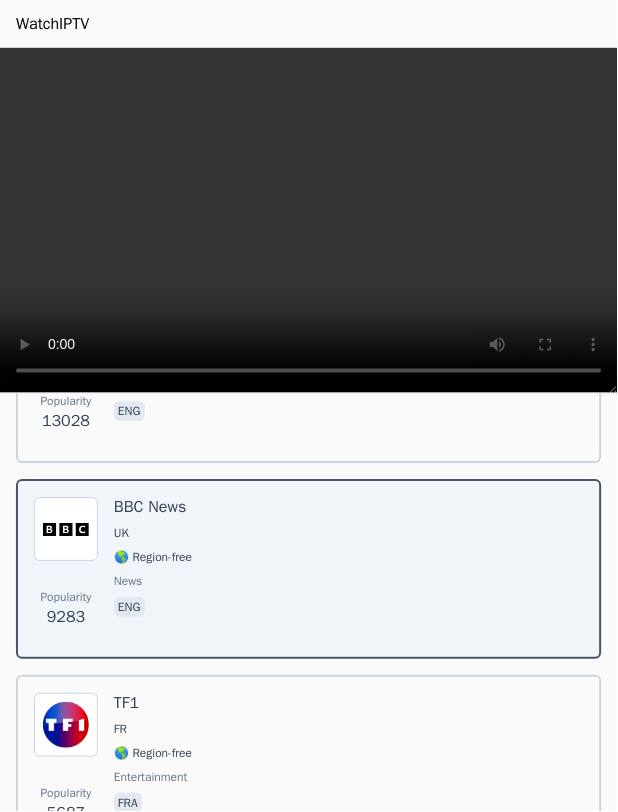 click on "WatchIPTV" at bounding box center [309, 24] 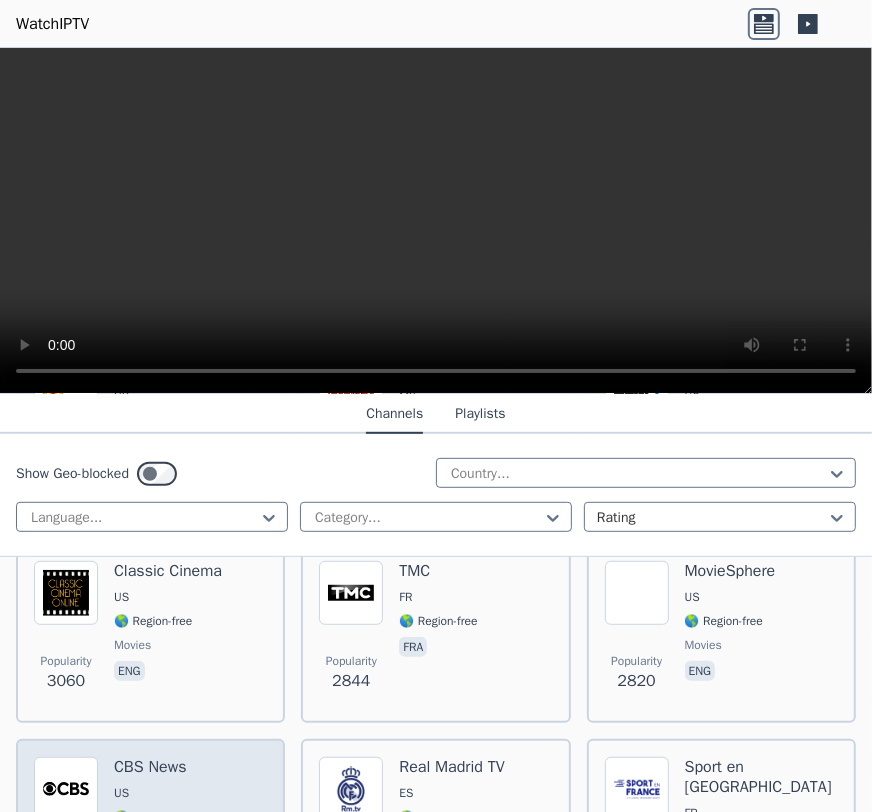 scroll, scrollTop: 788, scrollLeft: 0, axis: vertical 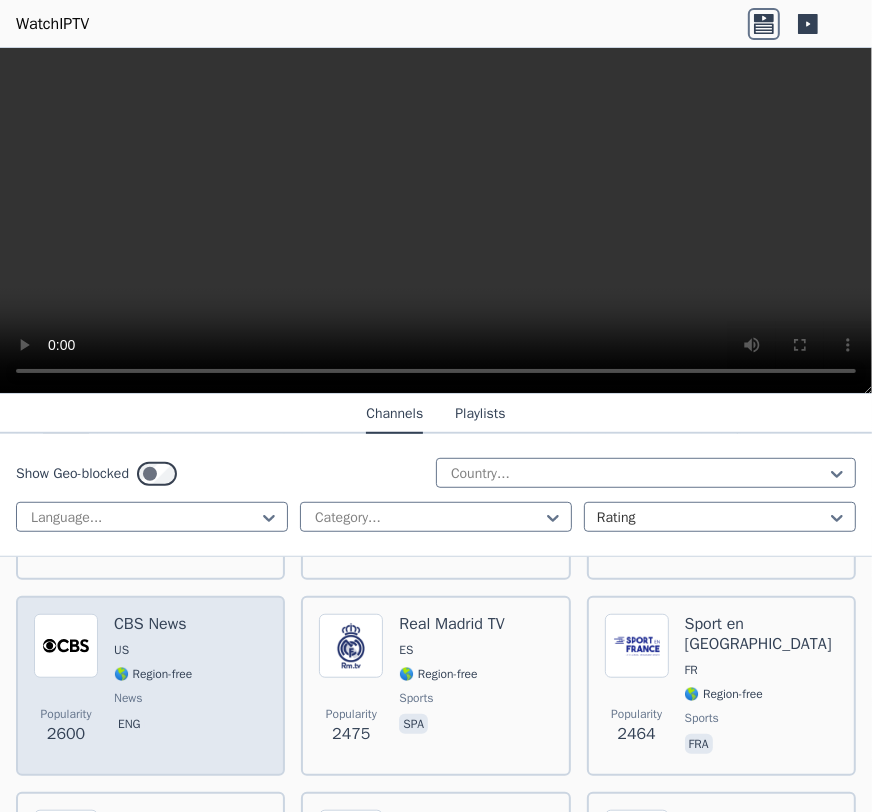 click on "Popularity 2600 CBS News US 🌎 Region-free news eng" at bounding box center [150, 686] 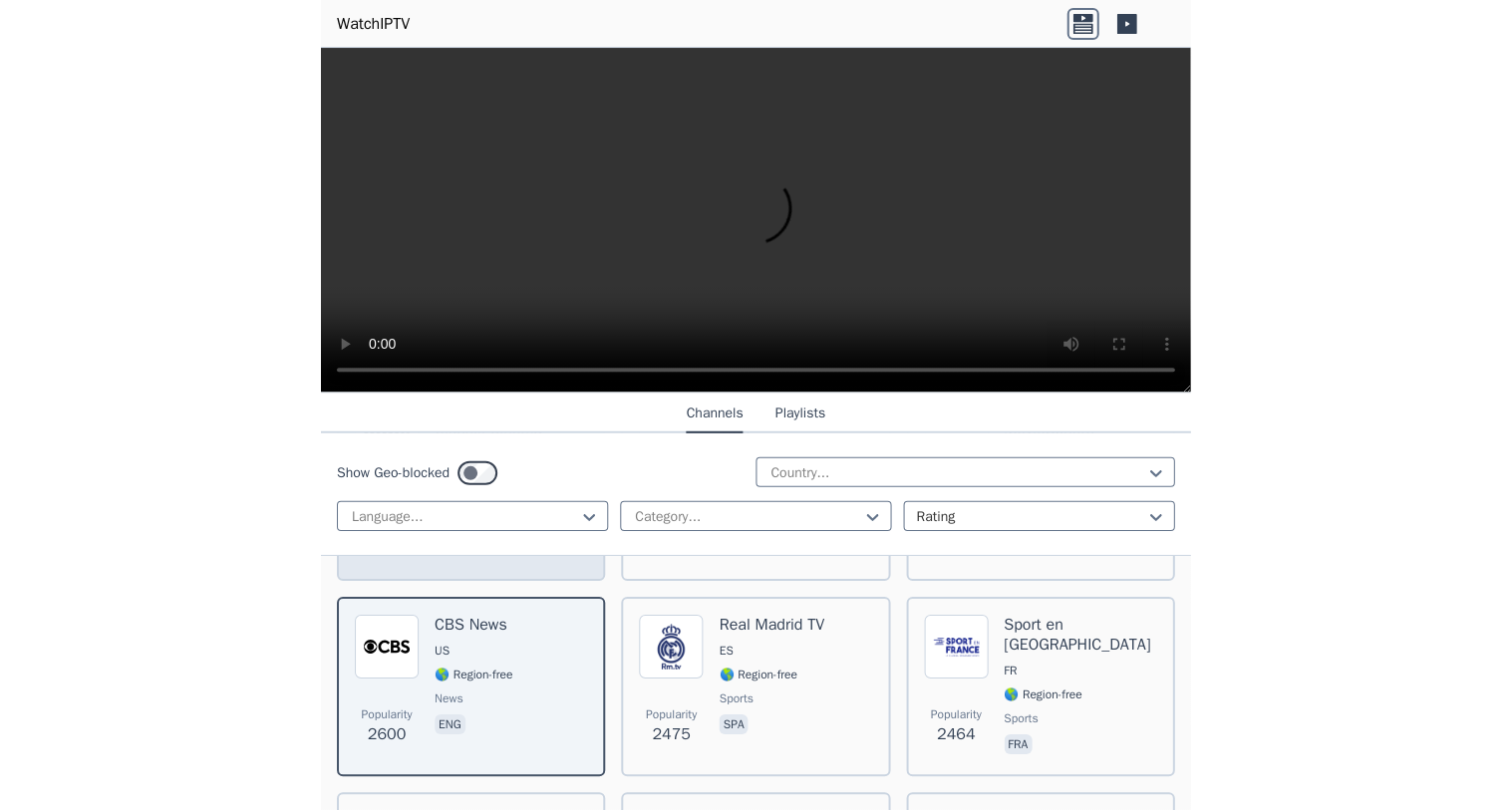 scroll, scrollTop: 639, scrollLeft: 0, axis: vertical 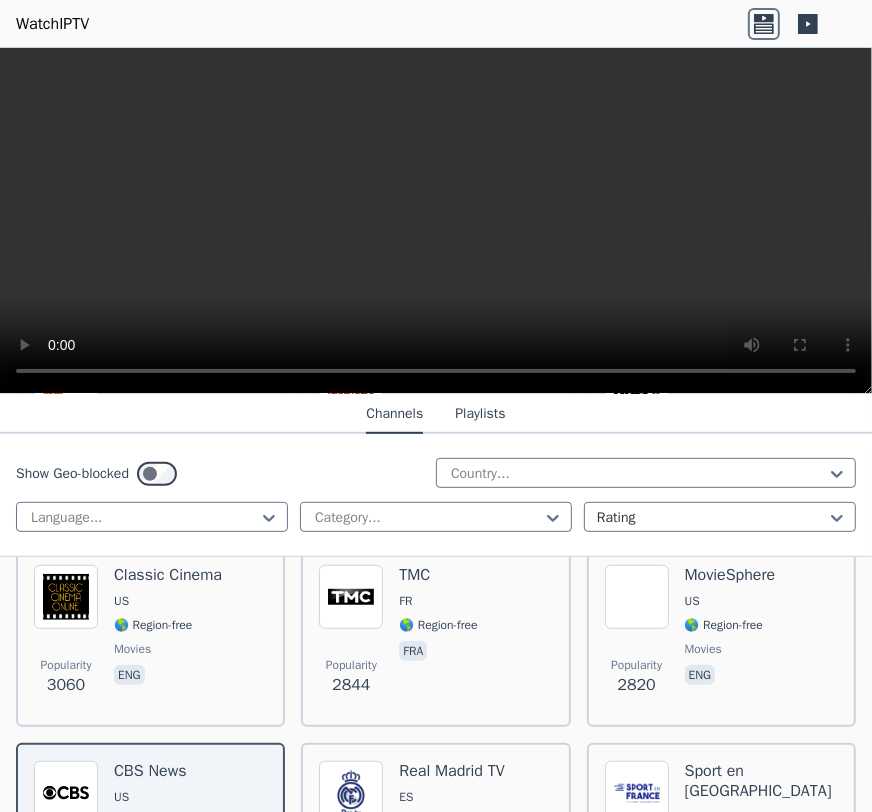click 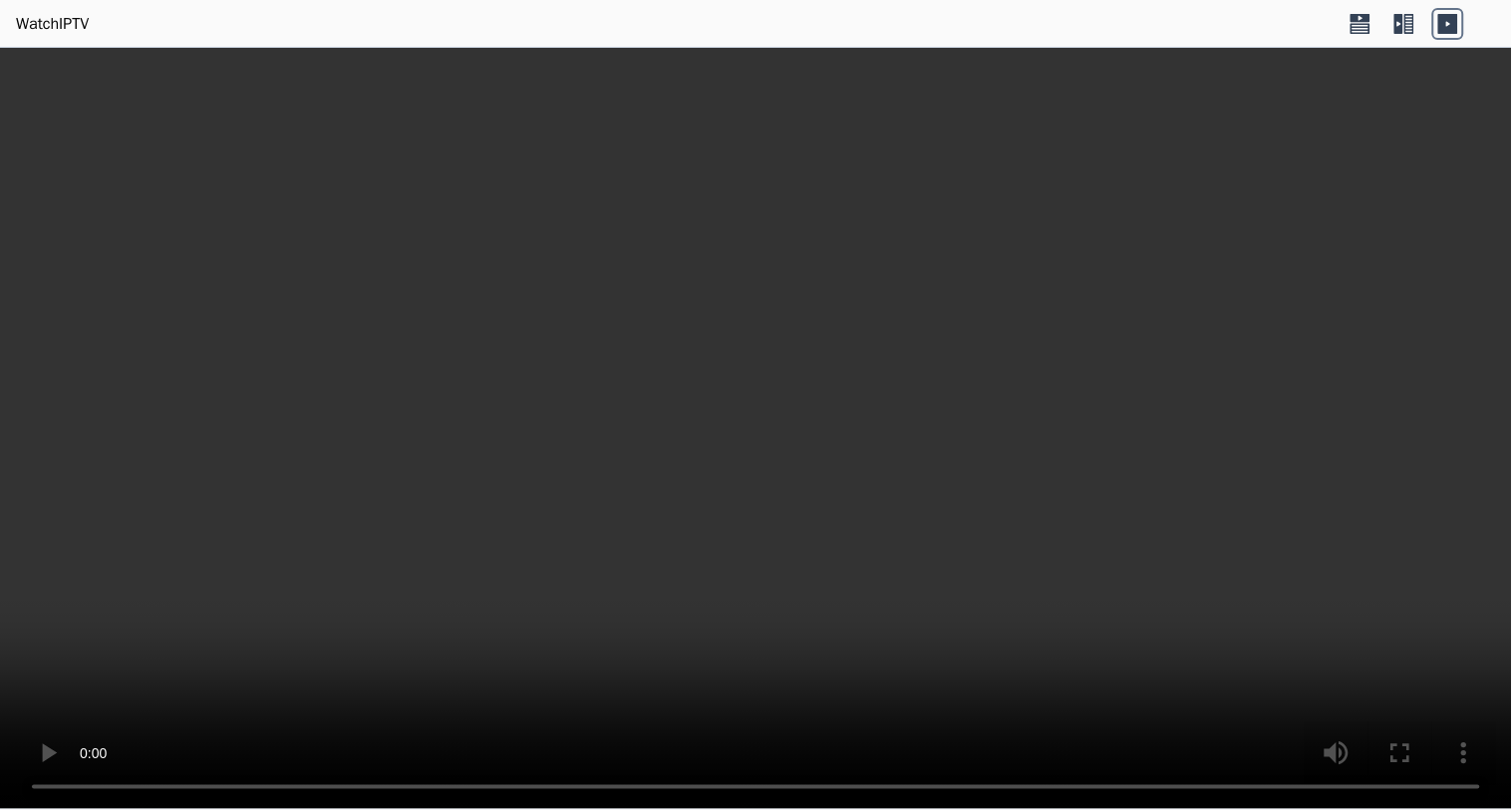 click 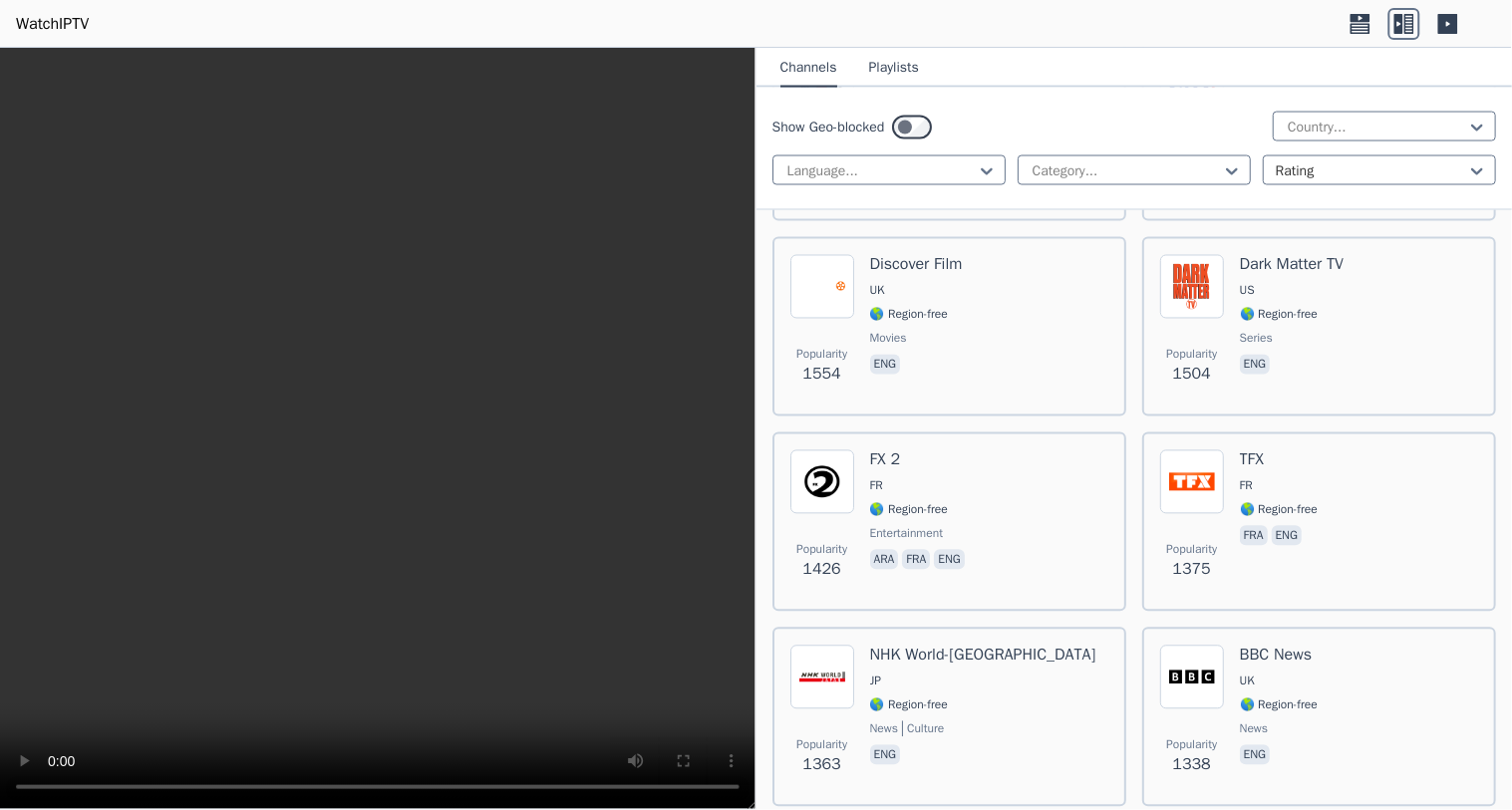 scroll, scrollTop: 2804, scrollLeft: 0, axis: vertical 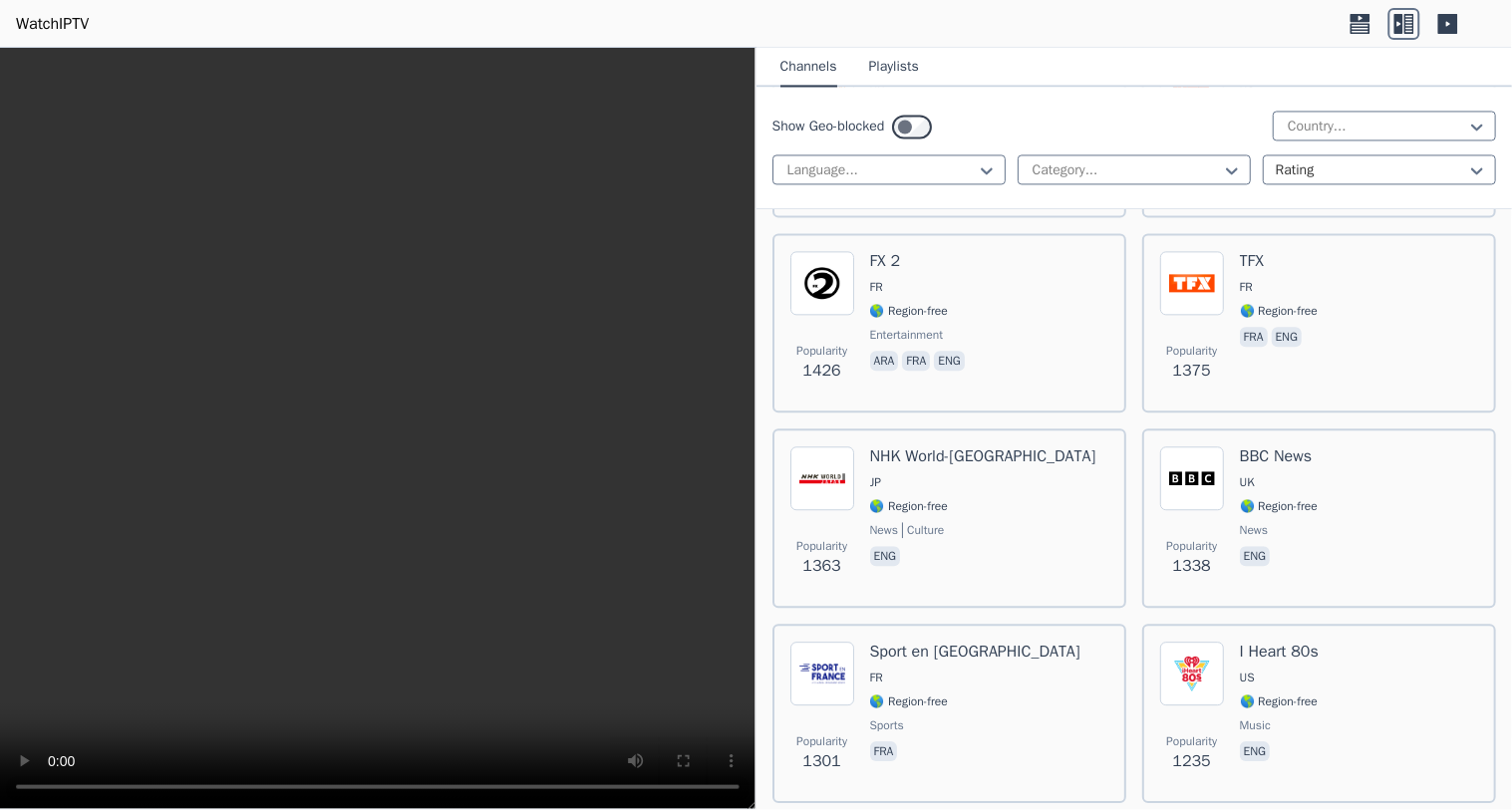 drag, startPoint x: 1337, startPoint y: 381, endPoint x: 1489, endPoint y: 490, distance: 187.04278 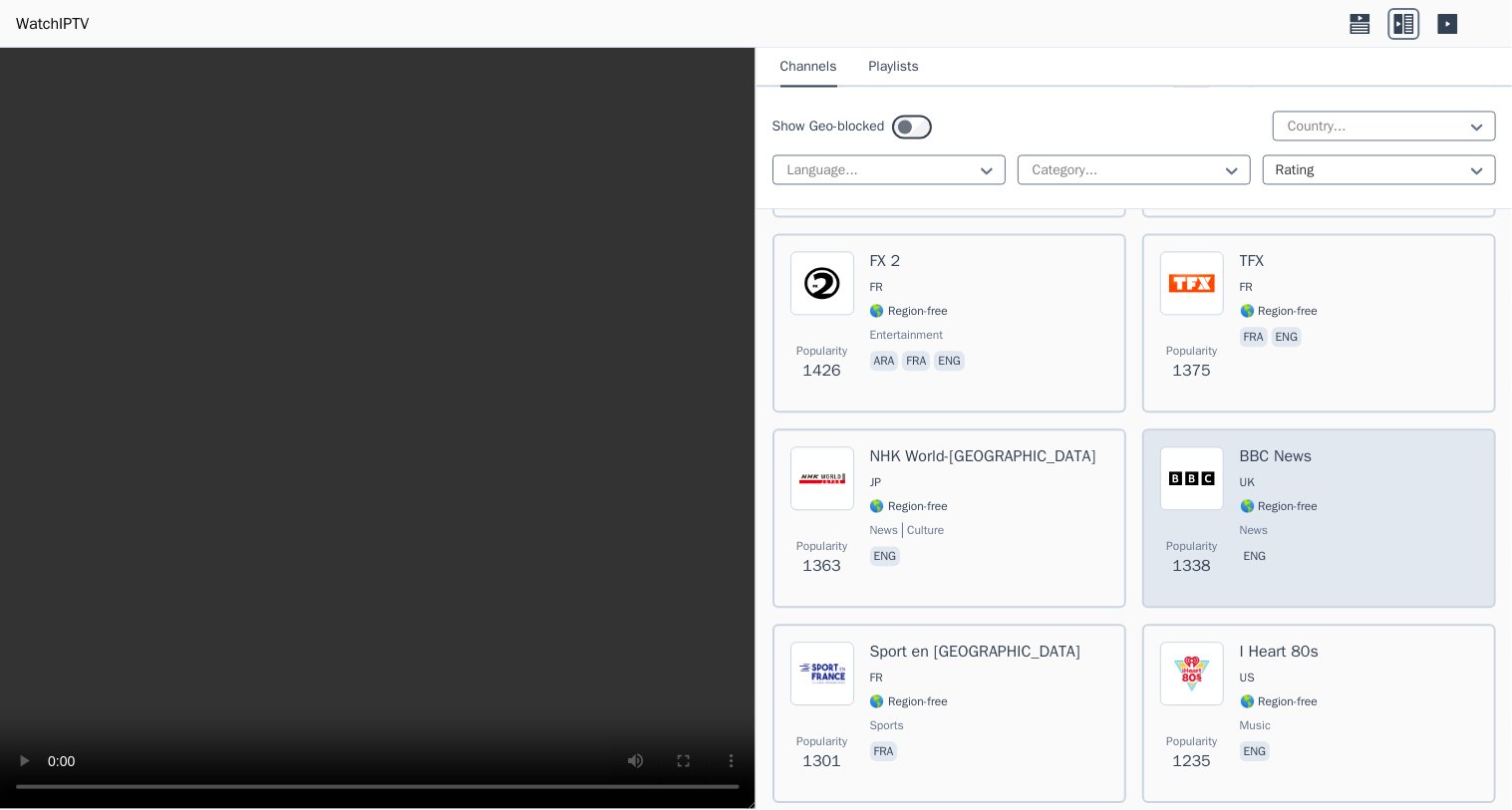 click on "Popularity 1338 BBC News UK 🌎 Region-free news eng" at bounding box center (1319, 519) 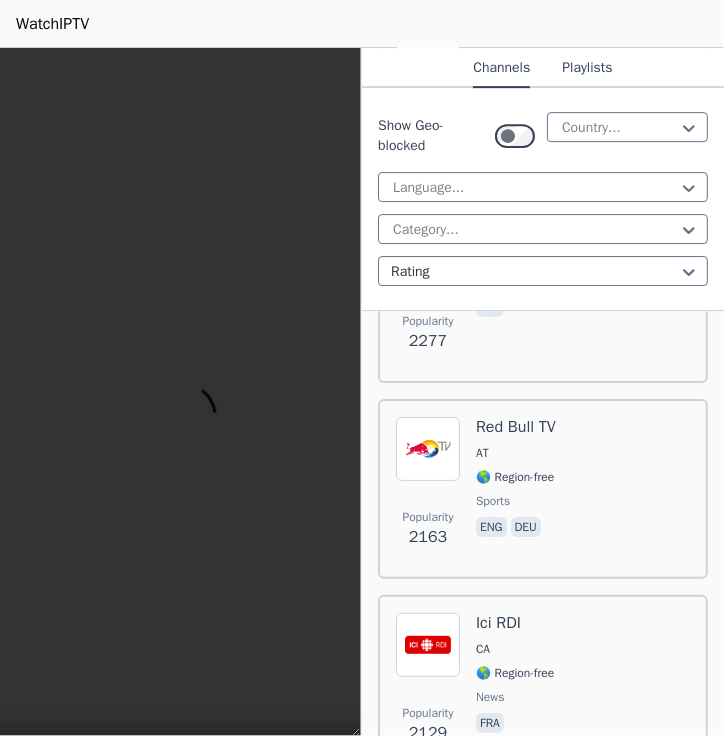 scroll, scrollTop: 5671, scrollLeft: 0, axis: vertical 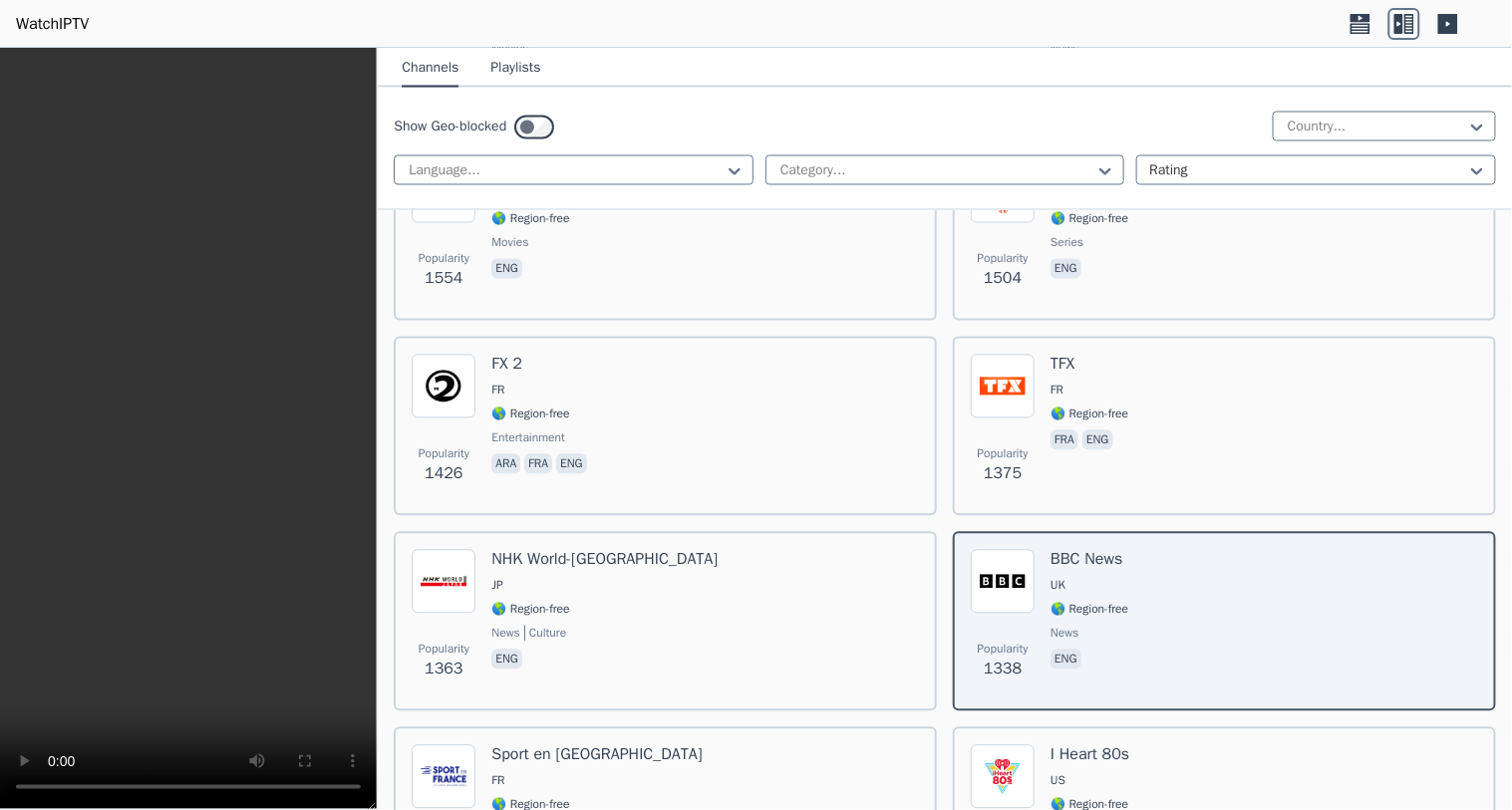 click 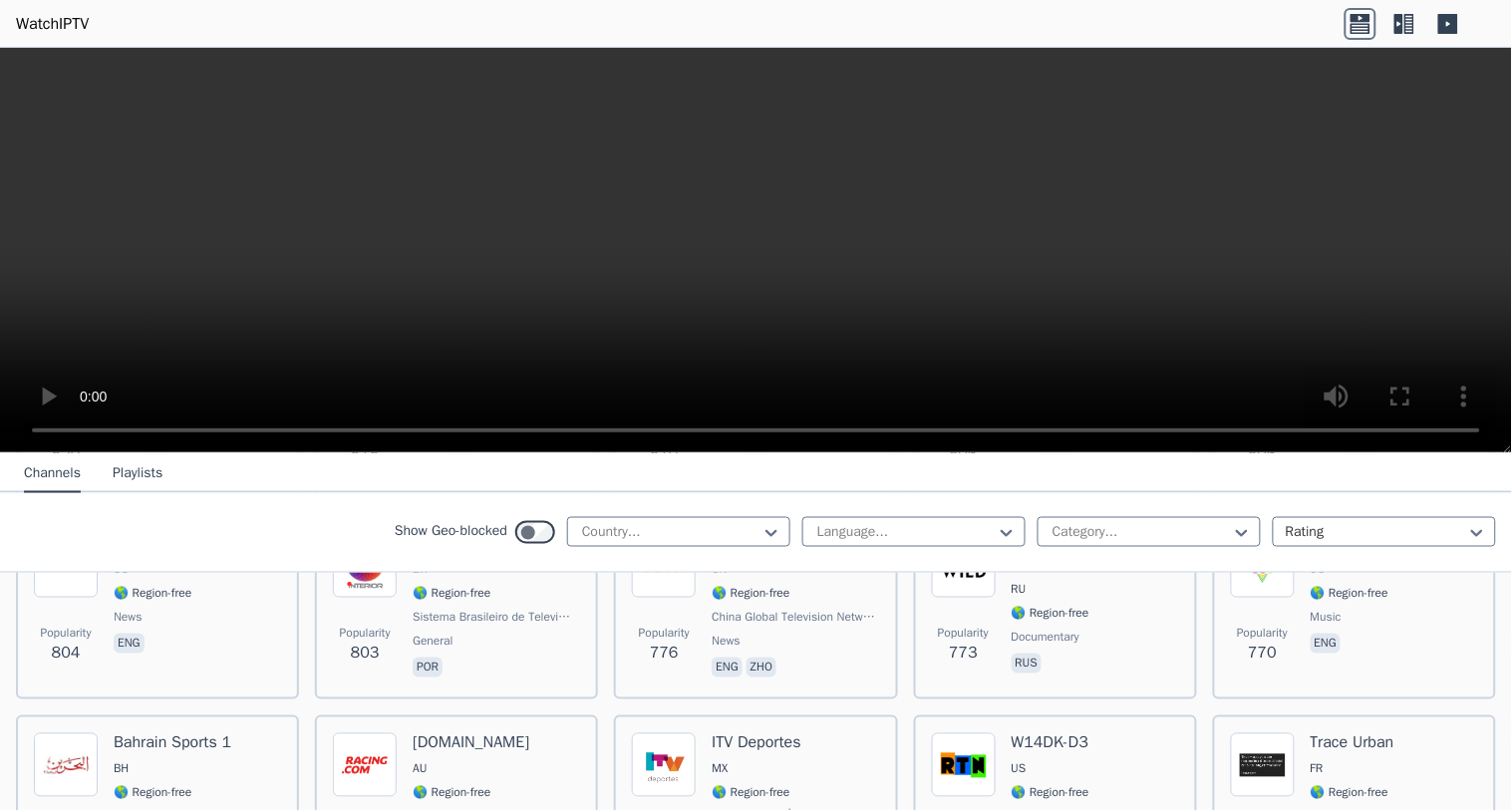 click 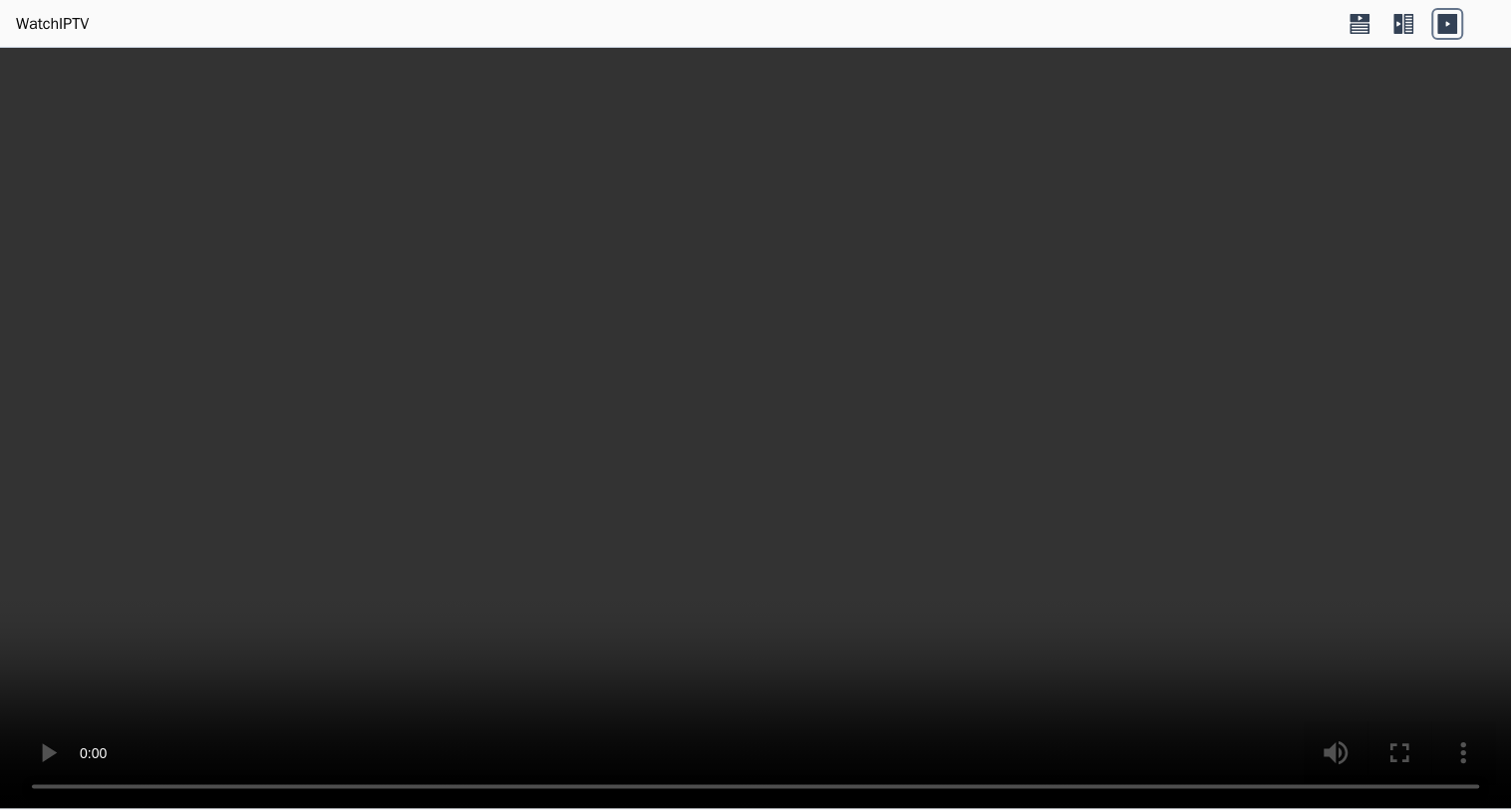 click at bounding box center [756, 428] 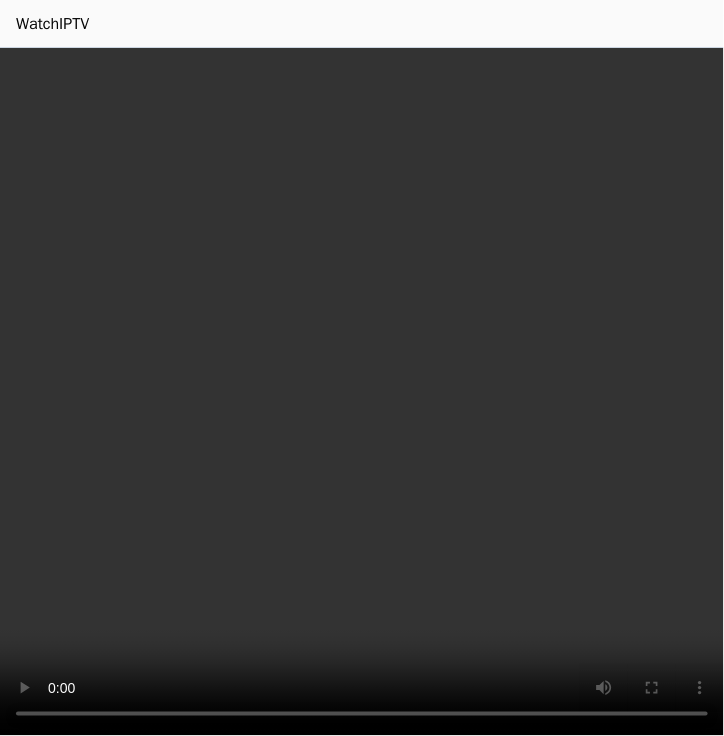click at bounding box center (362, 392) 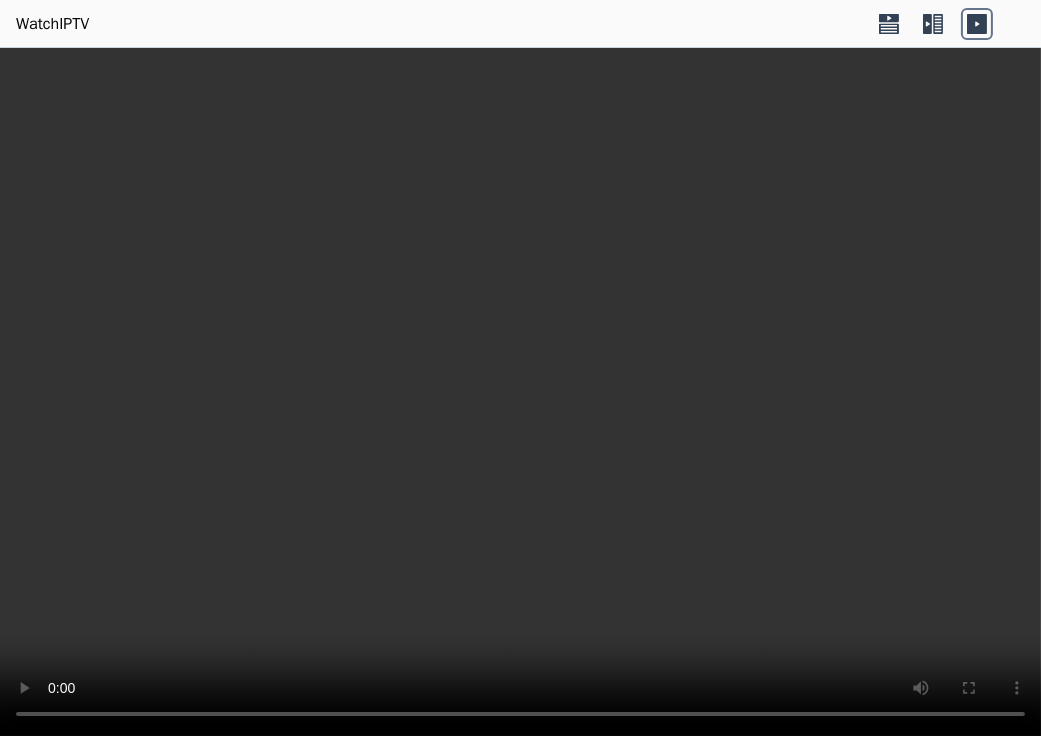 click 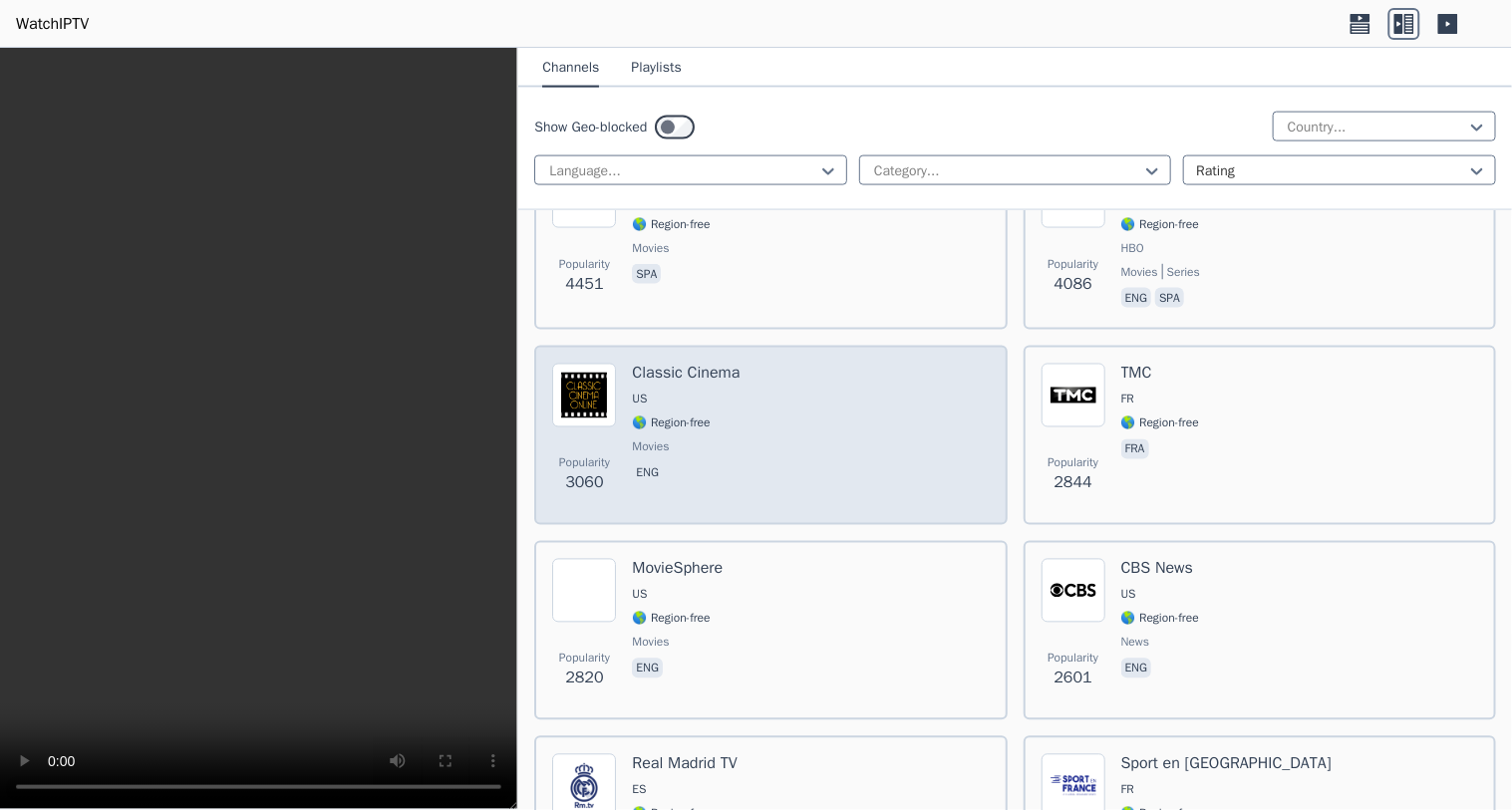 scroll, scrollTop: 738, scrollLeft: 0, axis: vertical 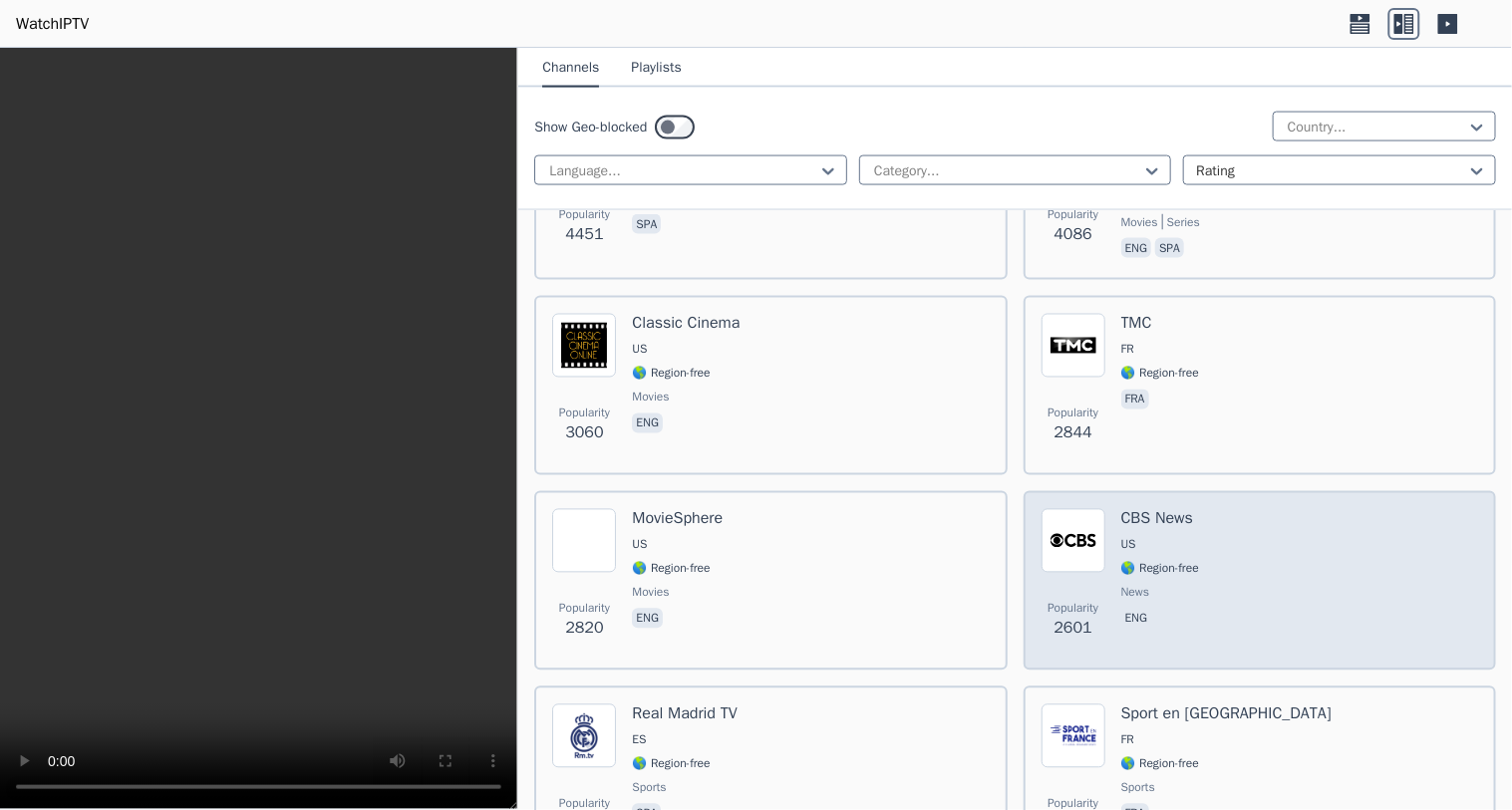 click on "🌎 Region-free" at bounding box center (1160, 569) 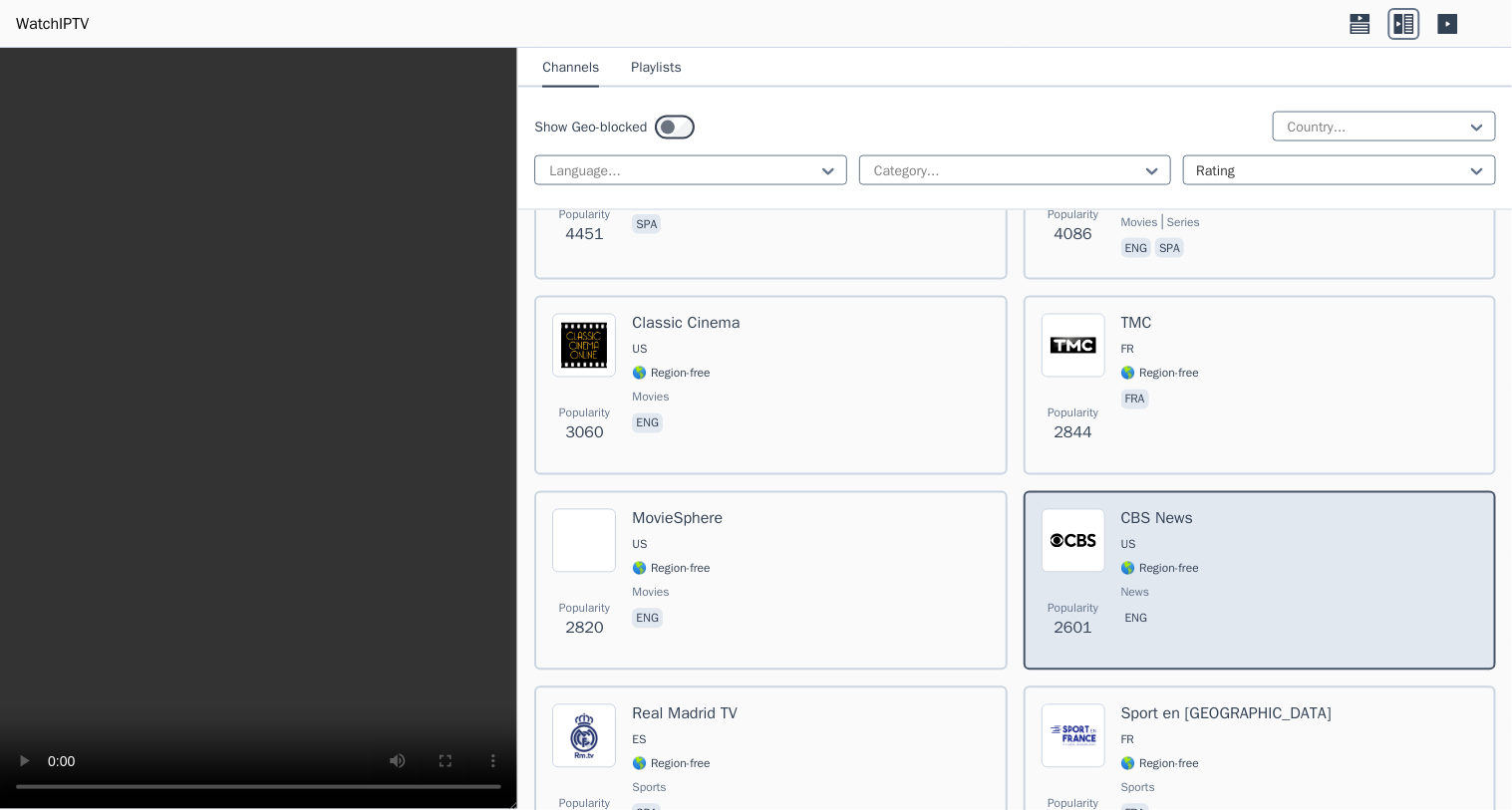 click on "US" at bounding box center [1160, 545] 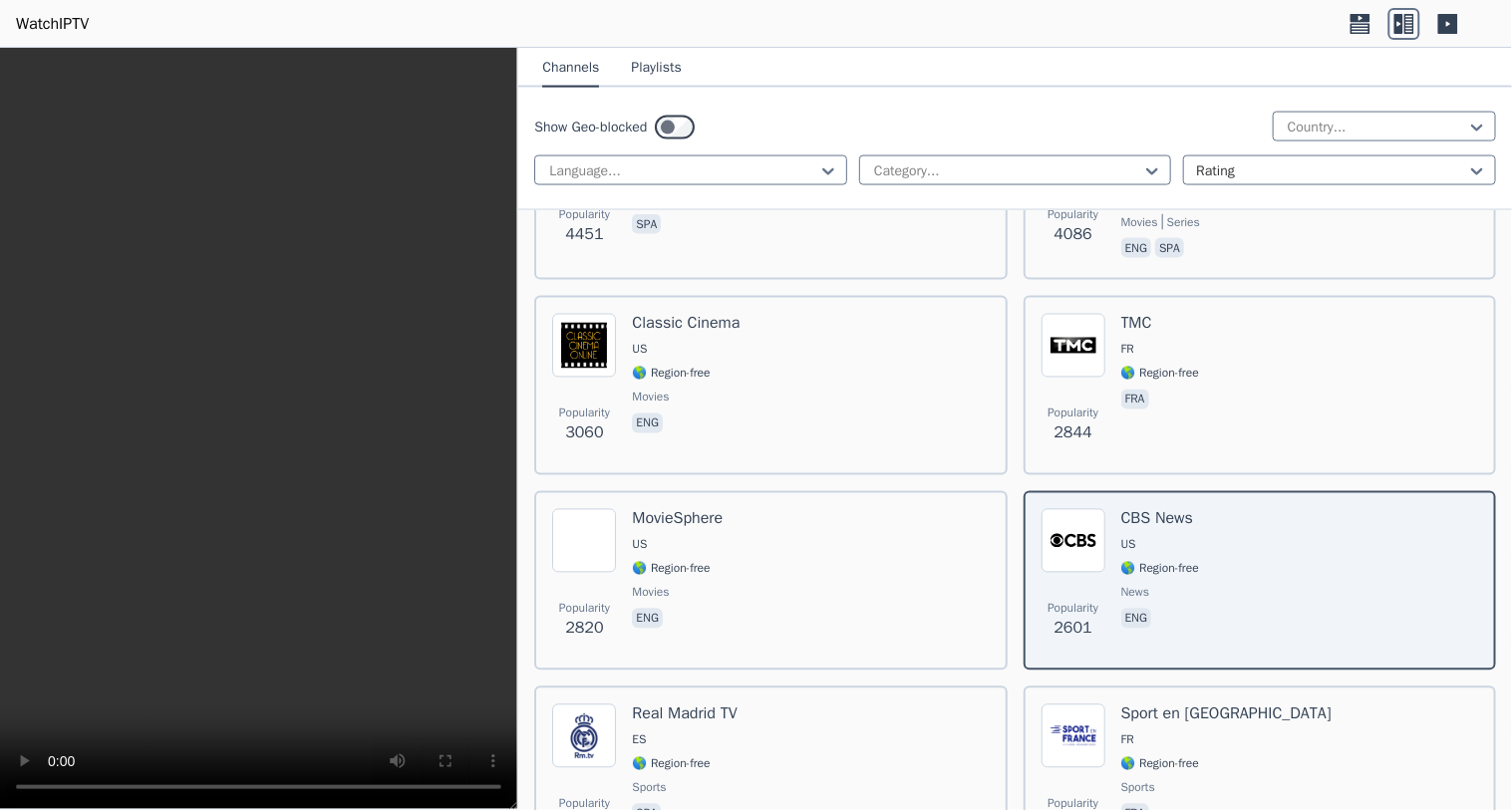 click 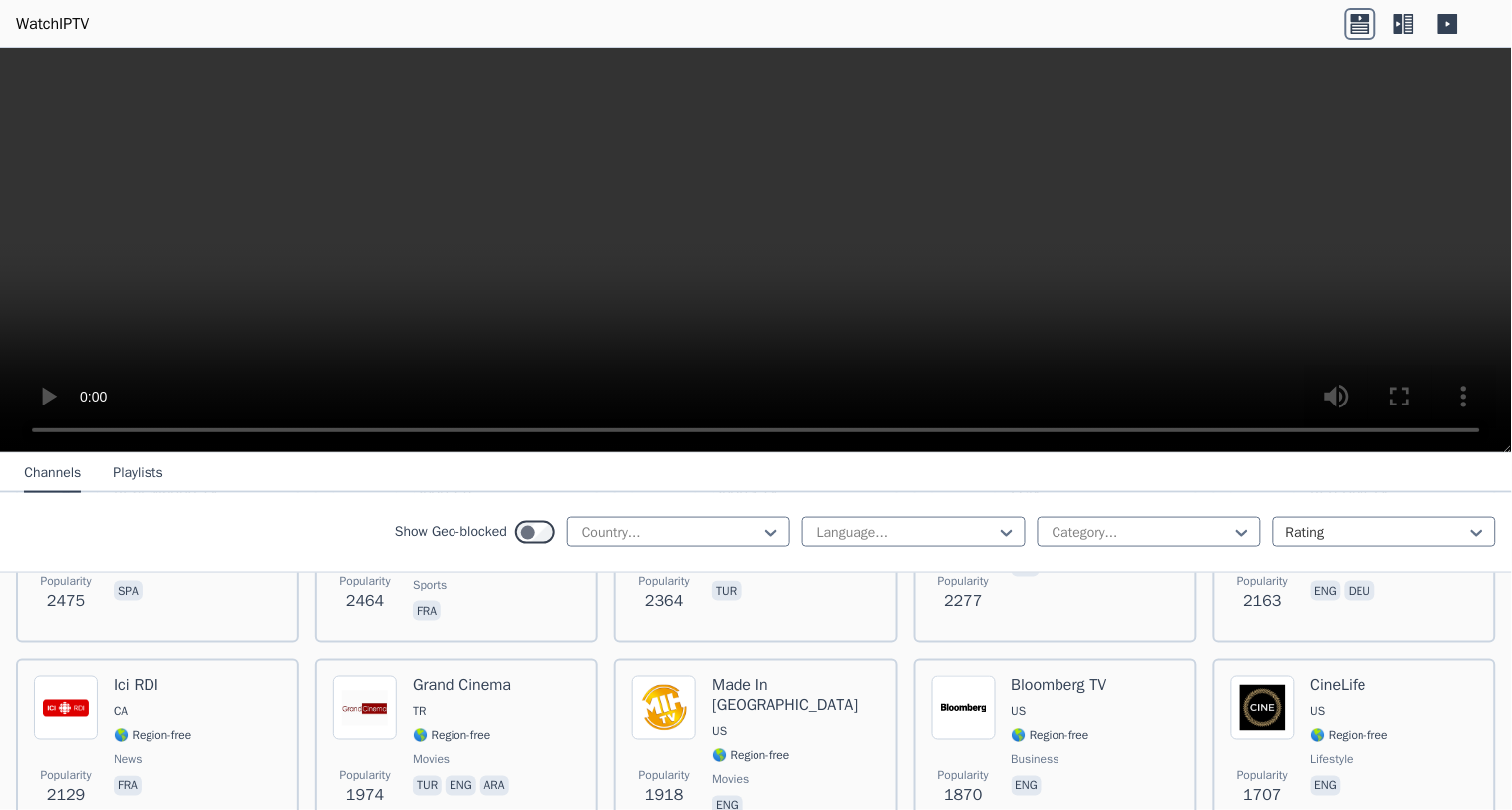 click 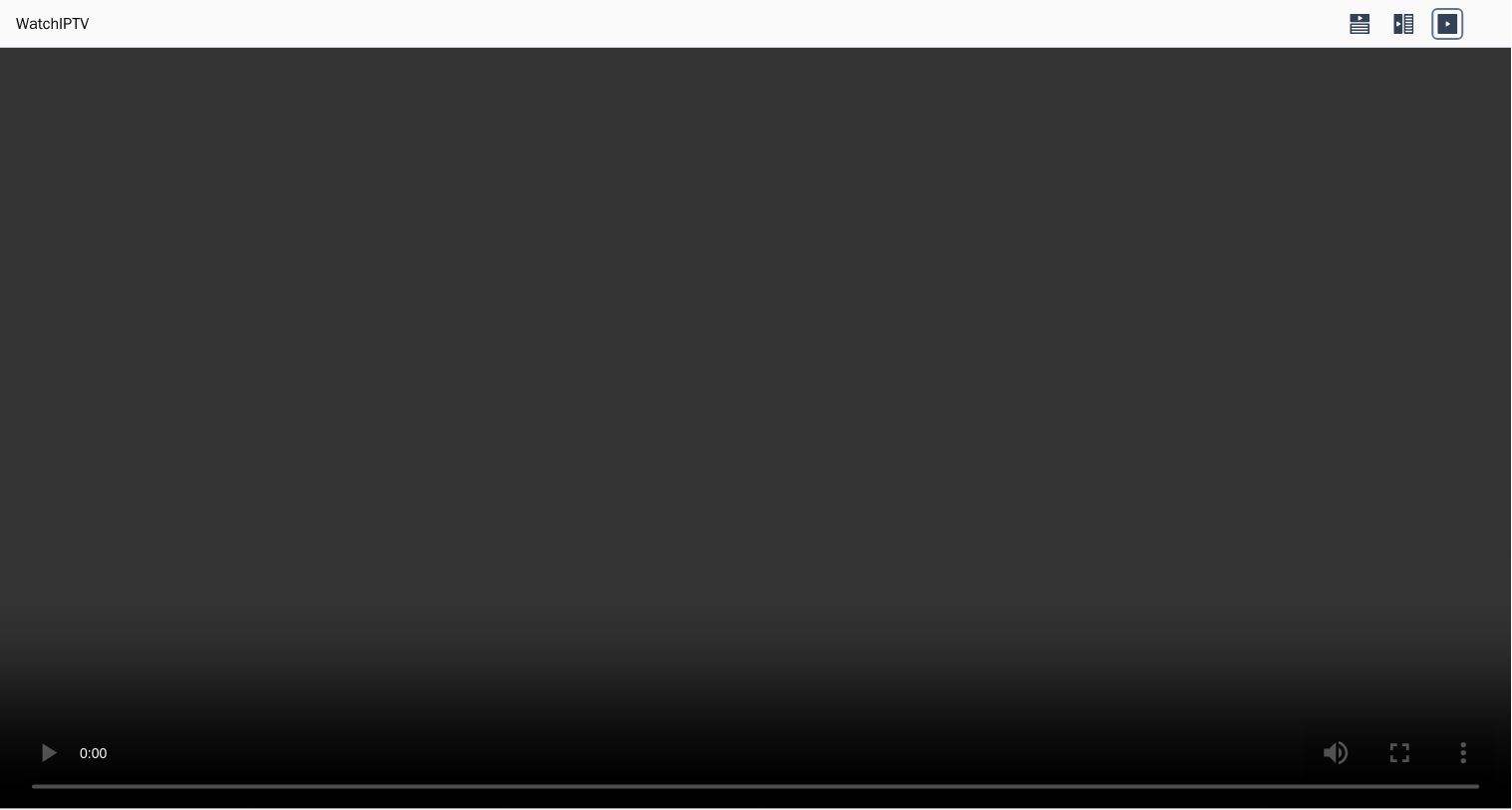 click on "WatchIPTV" at bounding box center [756, 24] 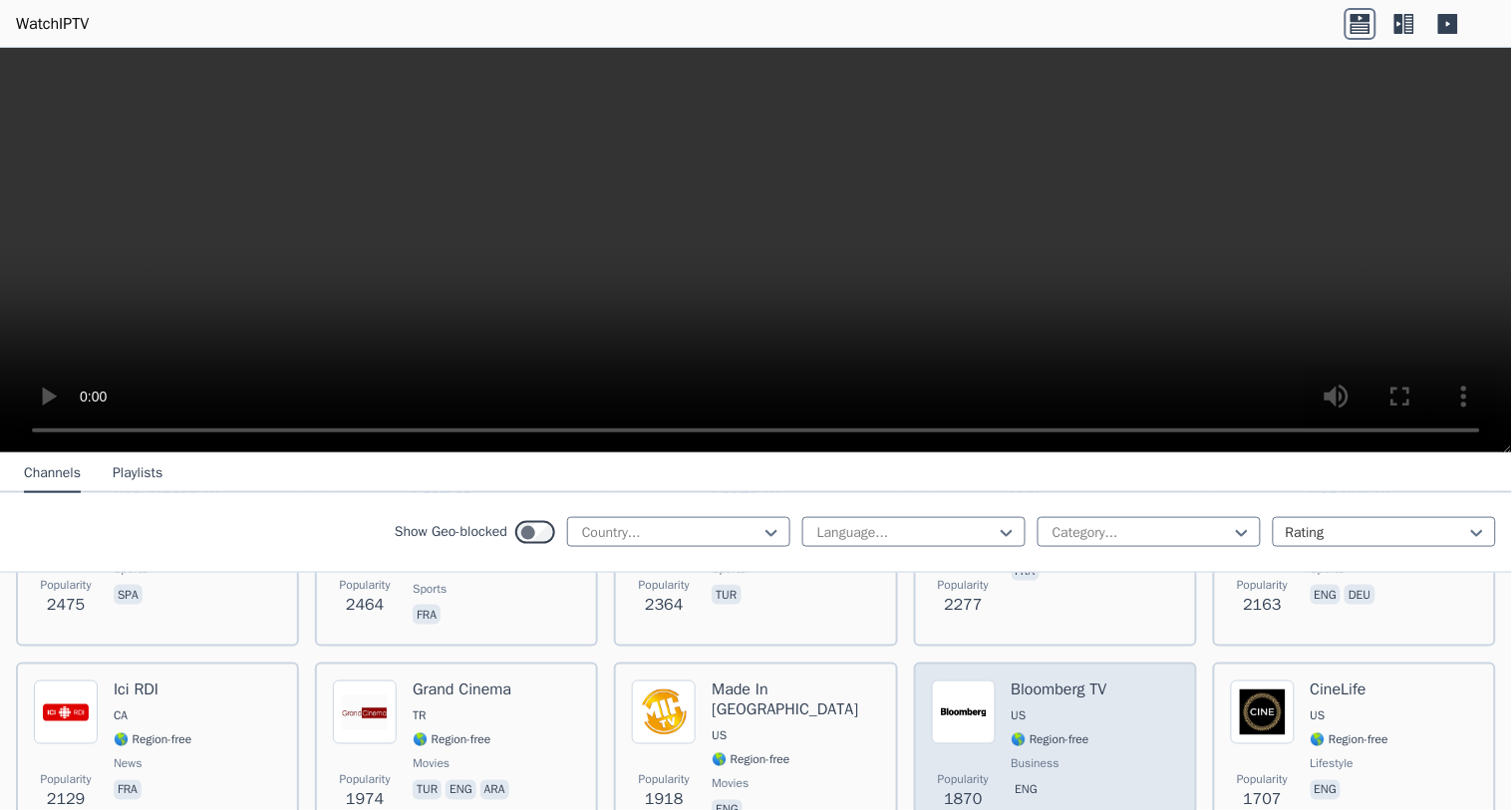 scroll, scrollTop: 738, scrollLeft: 0, axis: vertical 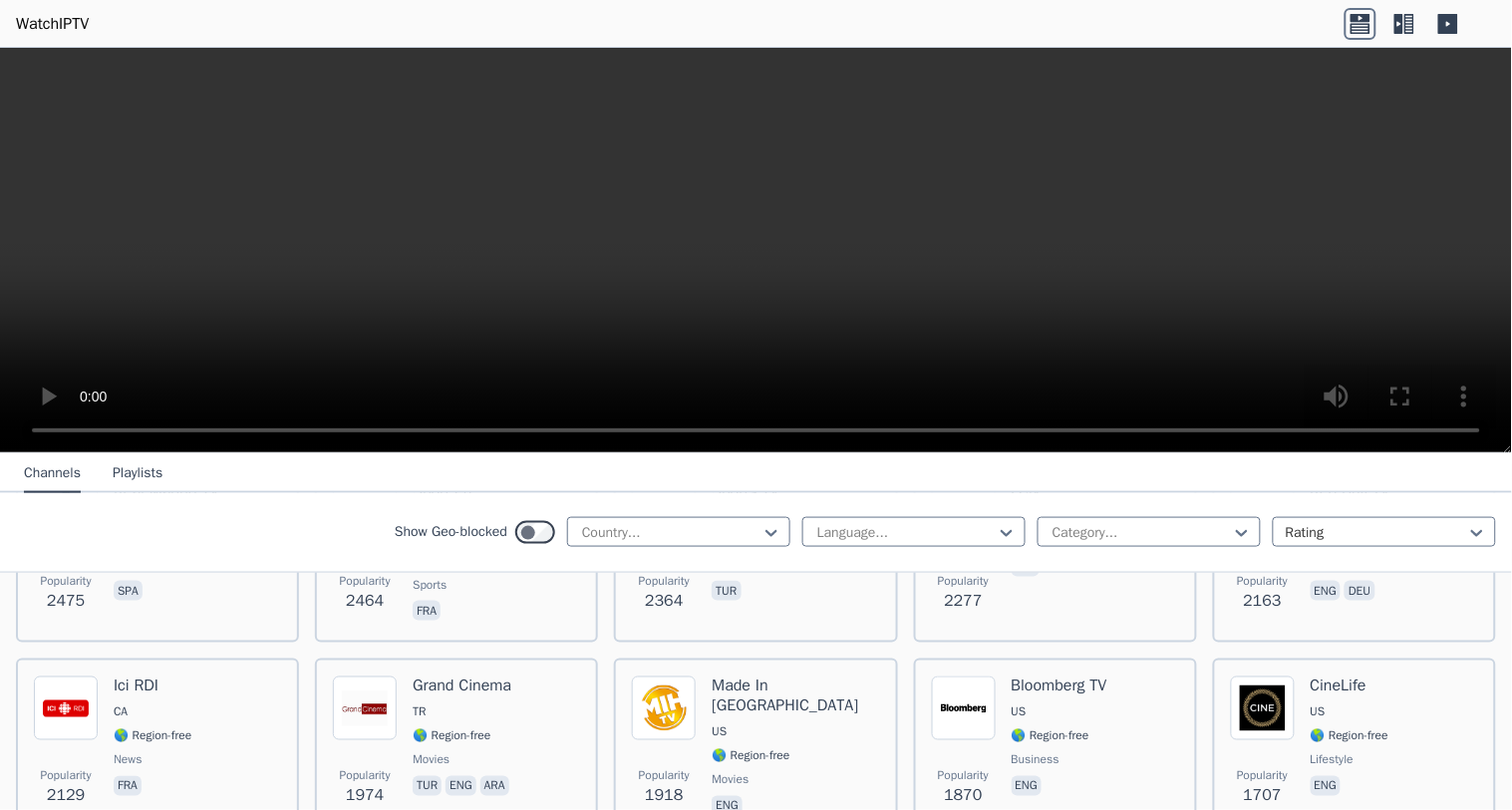 click 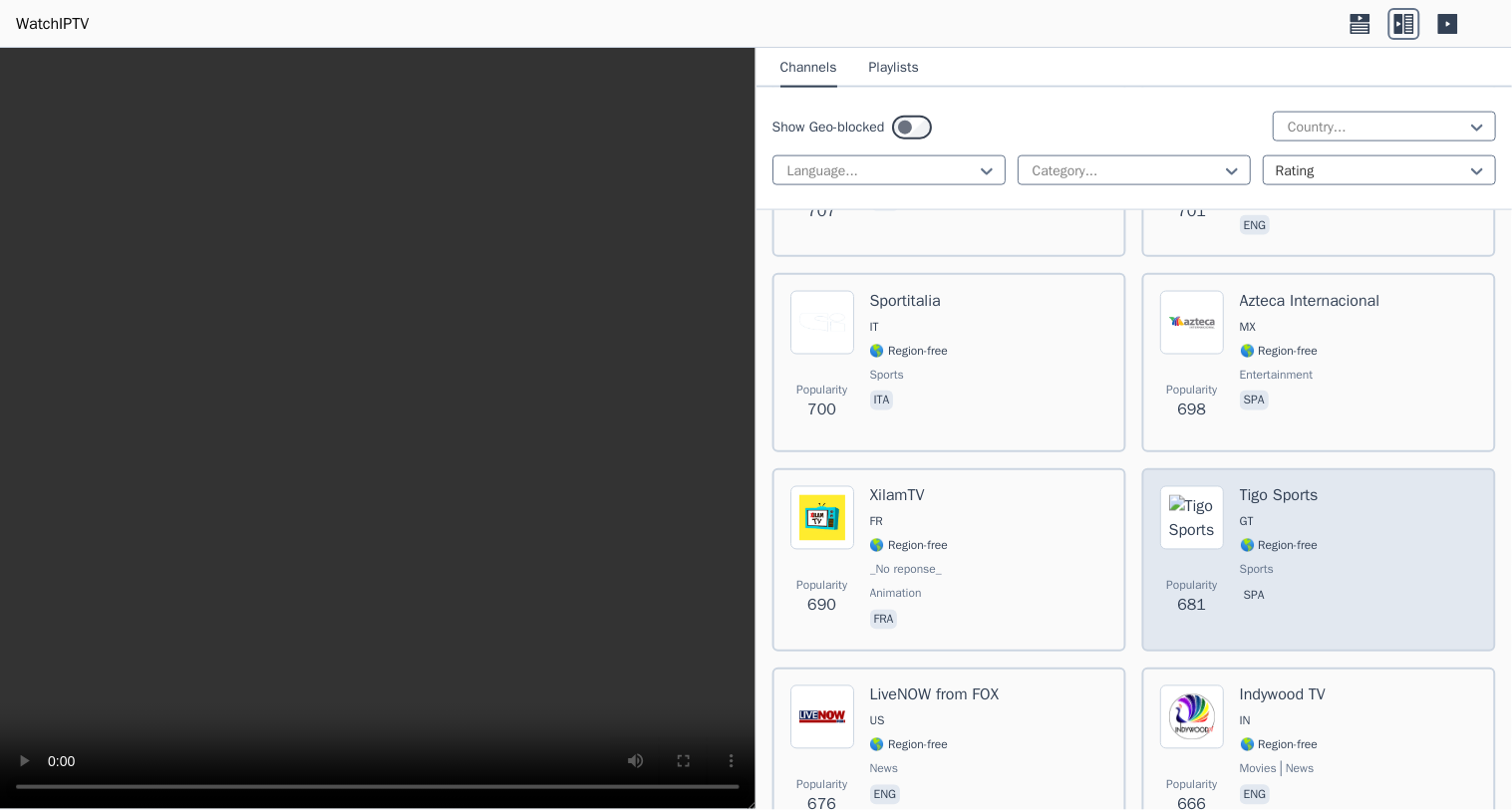 scroll, scrollTop: 8709, scrollLeft: 0, axis: vertical 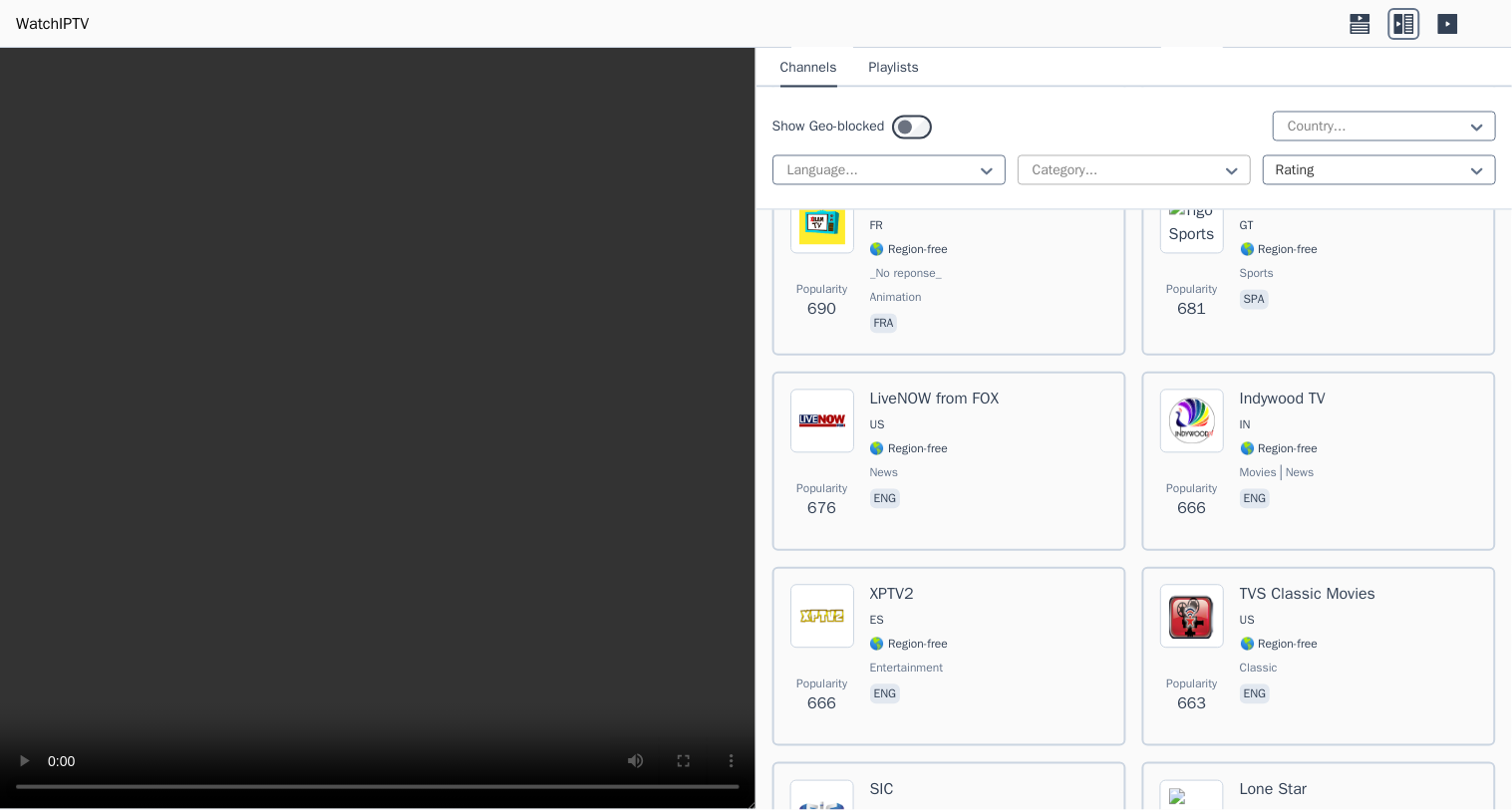 click on "Category..." at bounding box center (1134, 170) 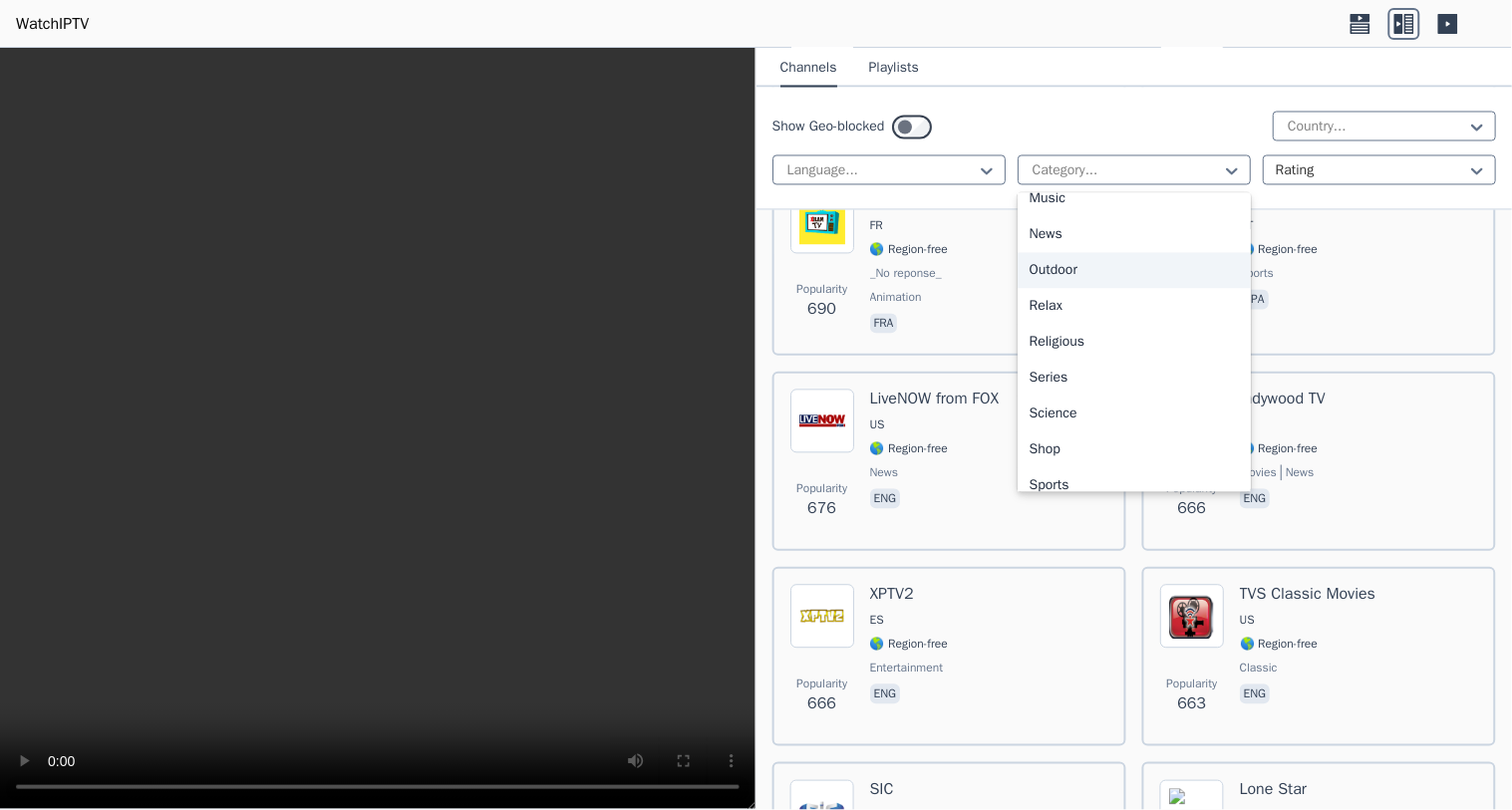scroll, scrollTop: 442, scrollLeft: 0, axis: vertical 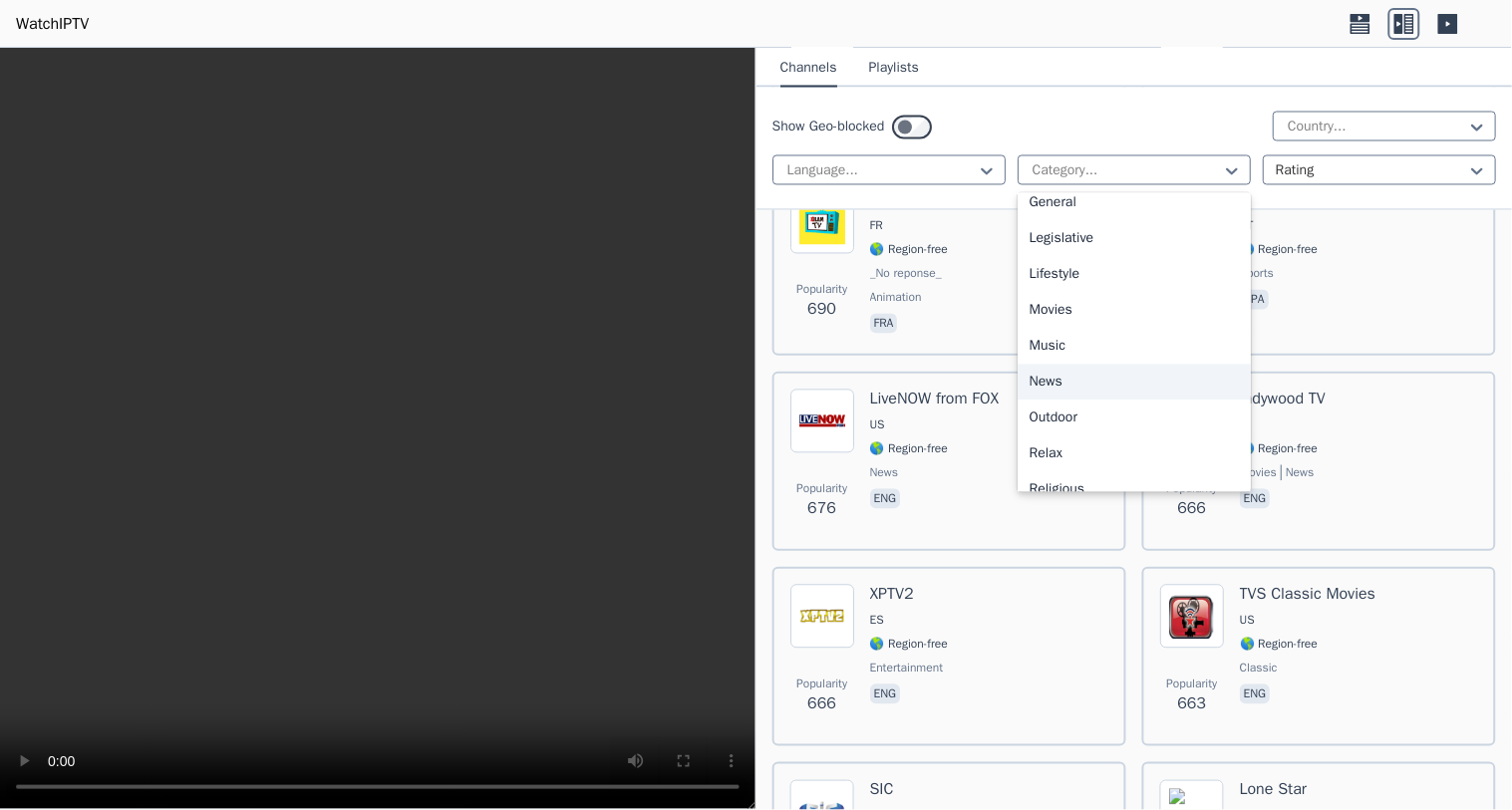 click on "News" at bounding box center (1134, 383) 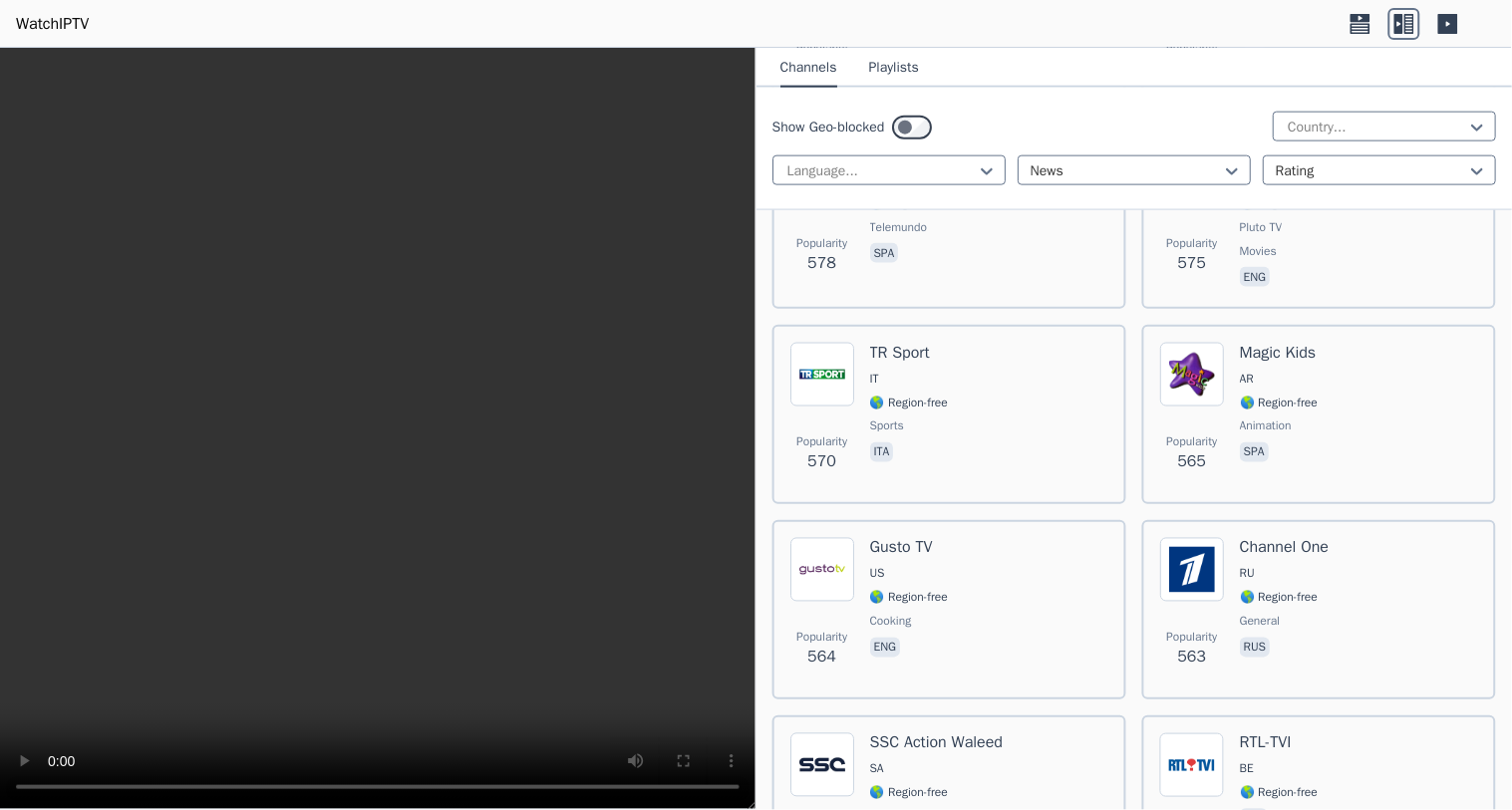 scroll, scrollTop: 10479, scrollLeft: 0, axis: vertical 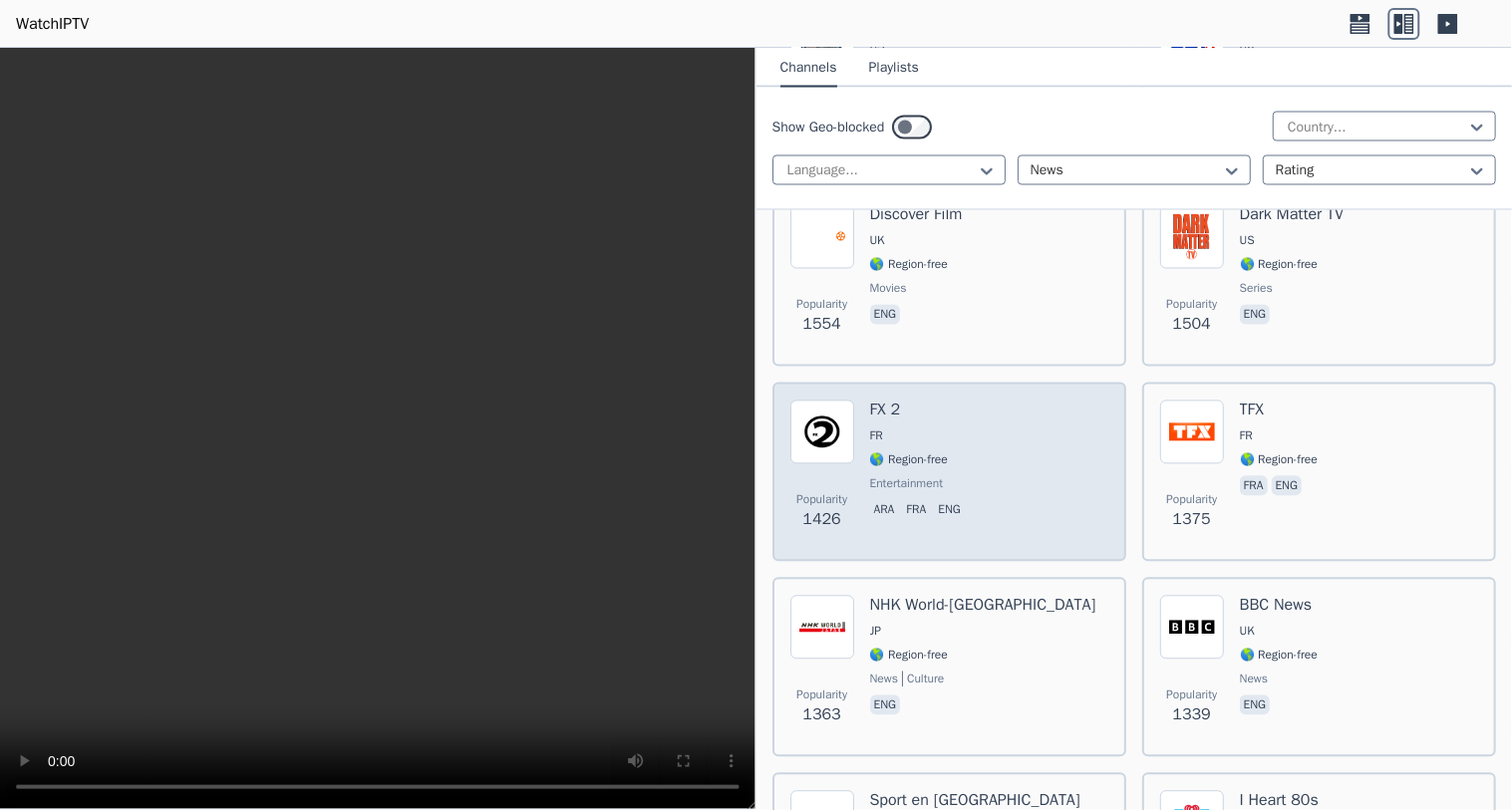 click on "🌎 Region-free" at bounding box center [919, 460] 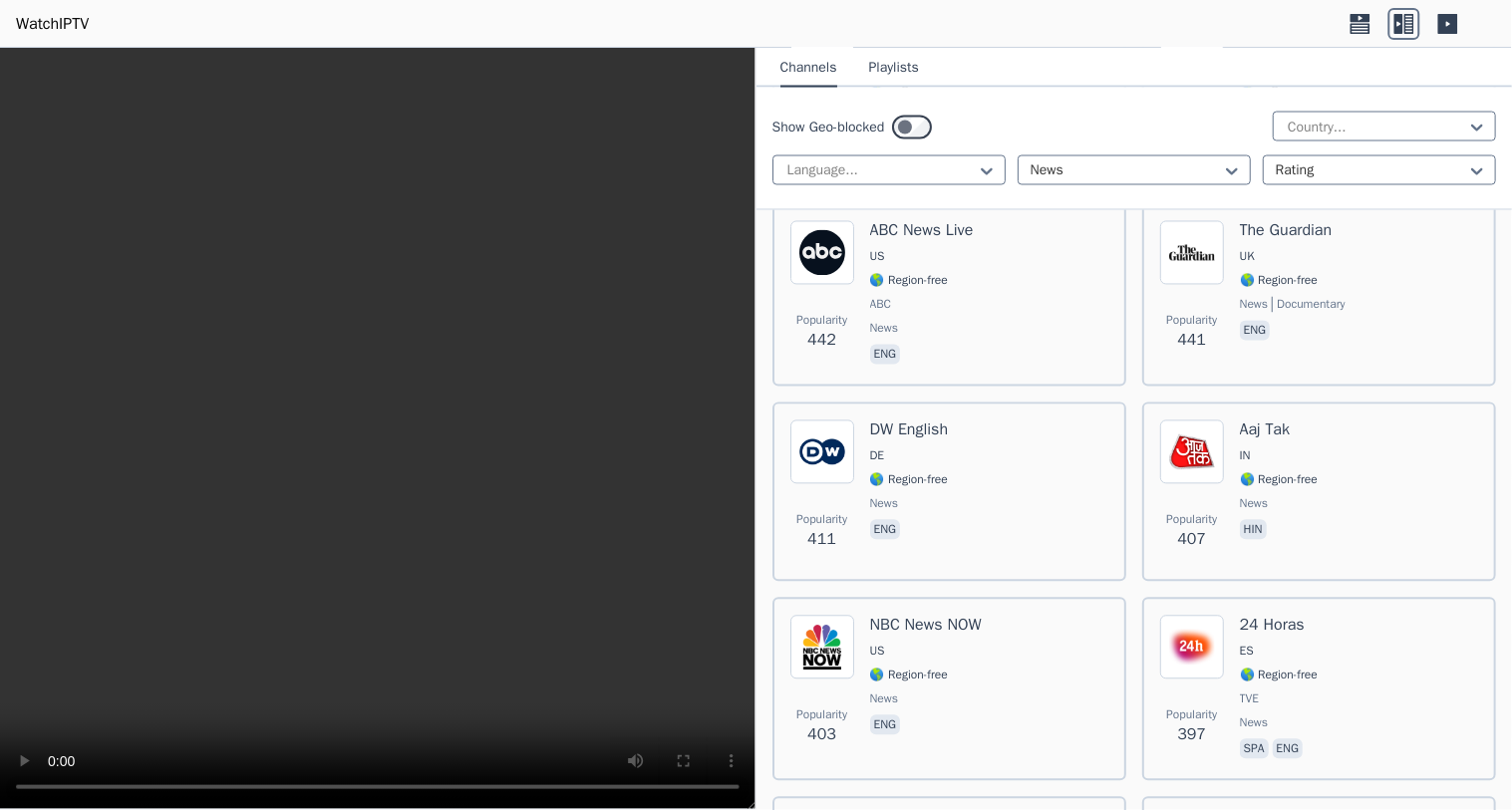 scroll, scrollTop: 2816, scrollLeft: 0, axis: vertical 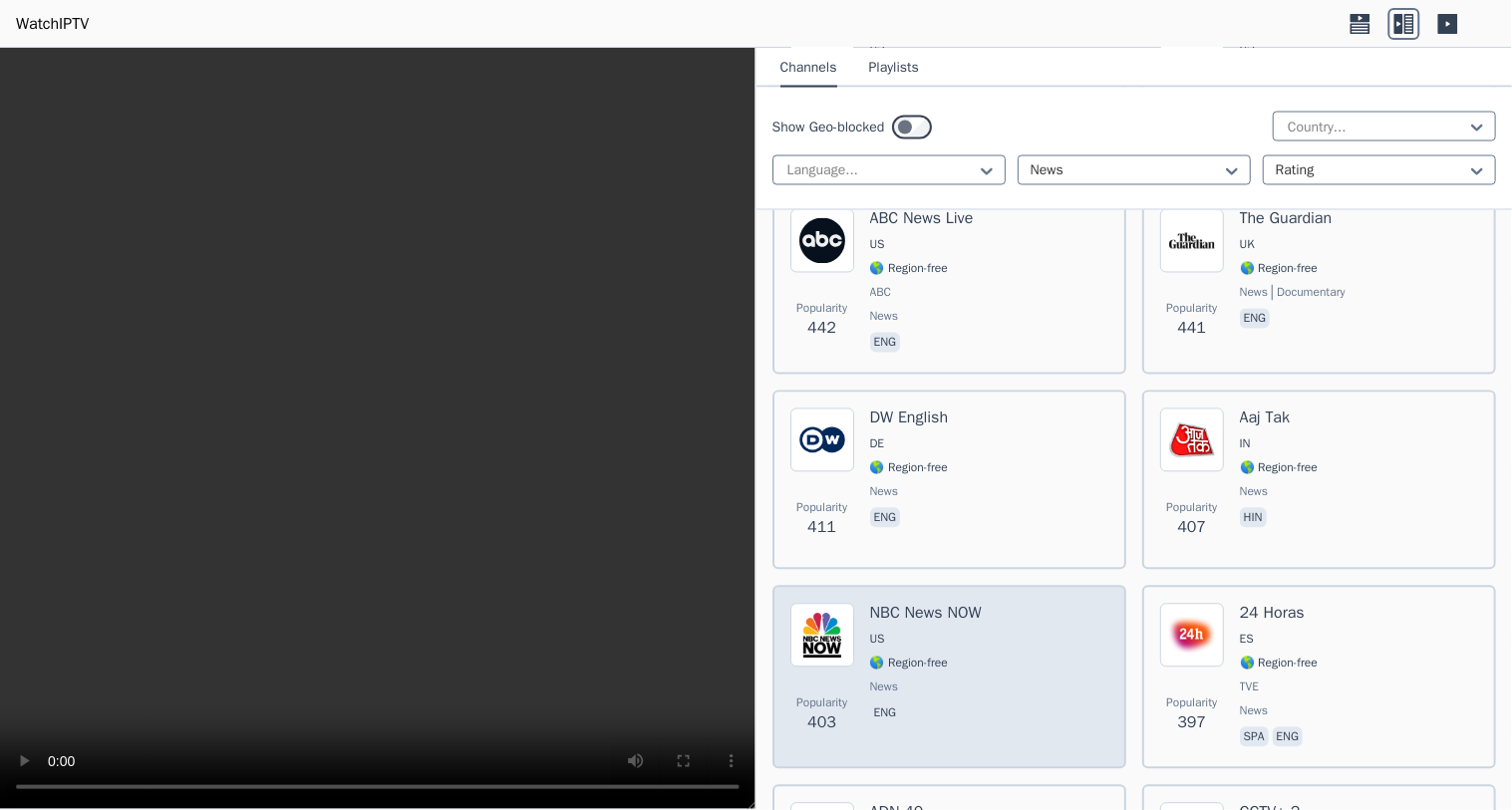 click on "US" at bounding box center (926, 640) 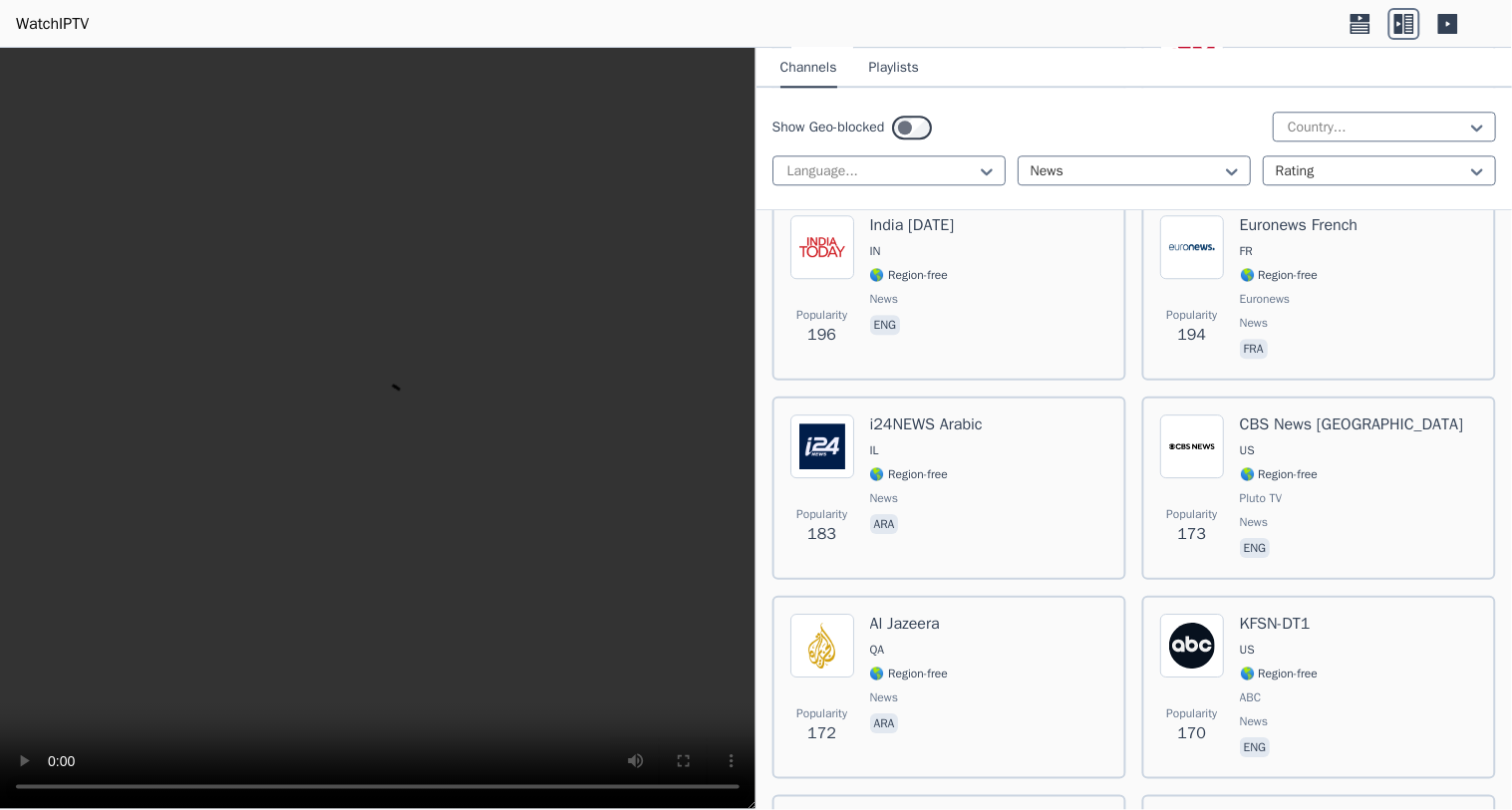 scroll, scrollTop: 5325, scrollLeft: 0, axis: vertical 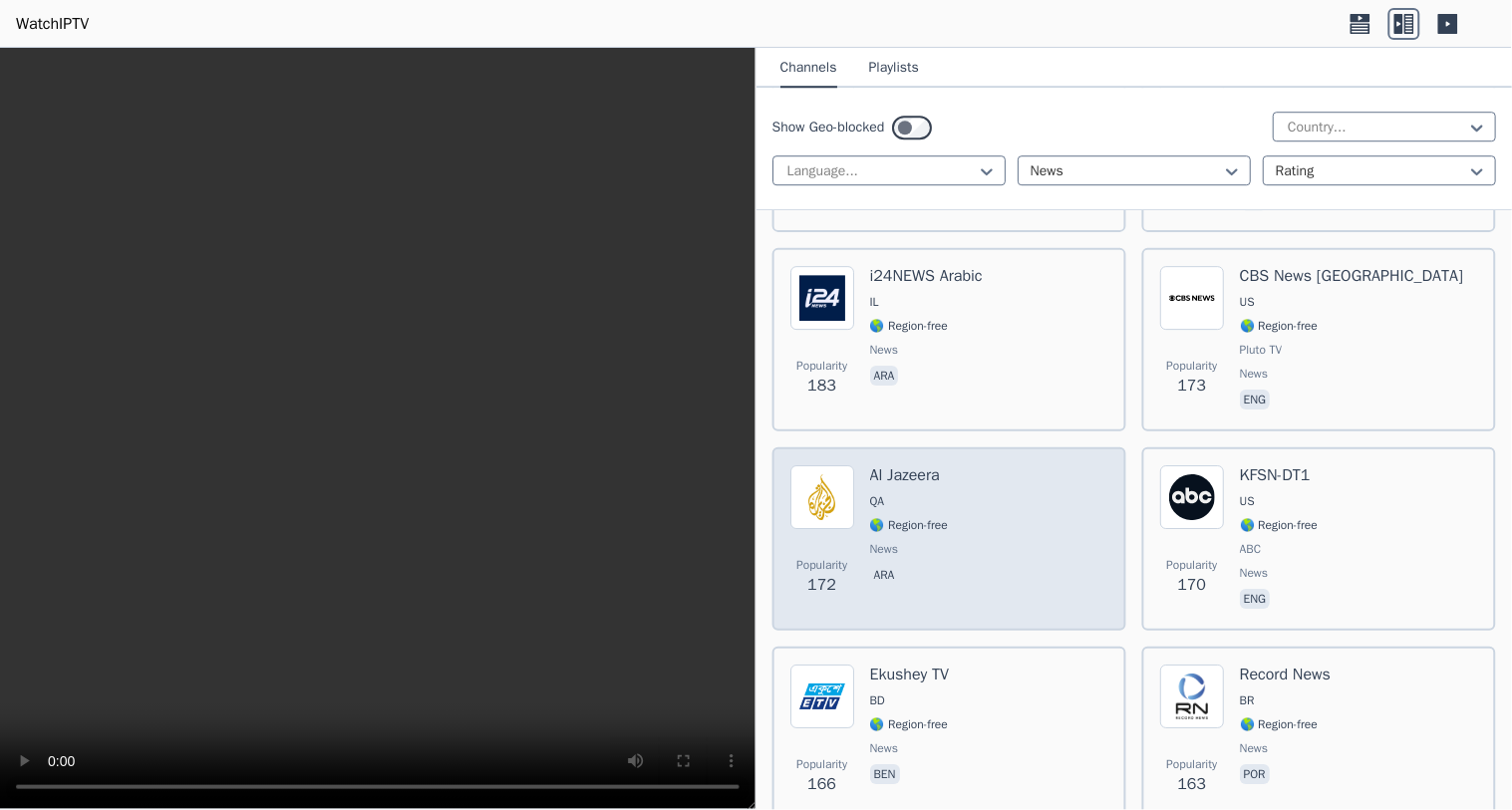 click on "Popularity 172 Al Jazeera QA 🌎 Region-free news ara" at bounding box center [949, 539] 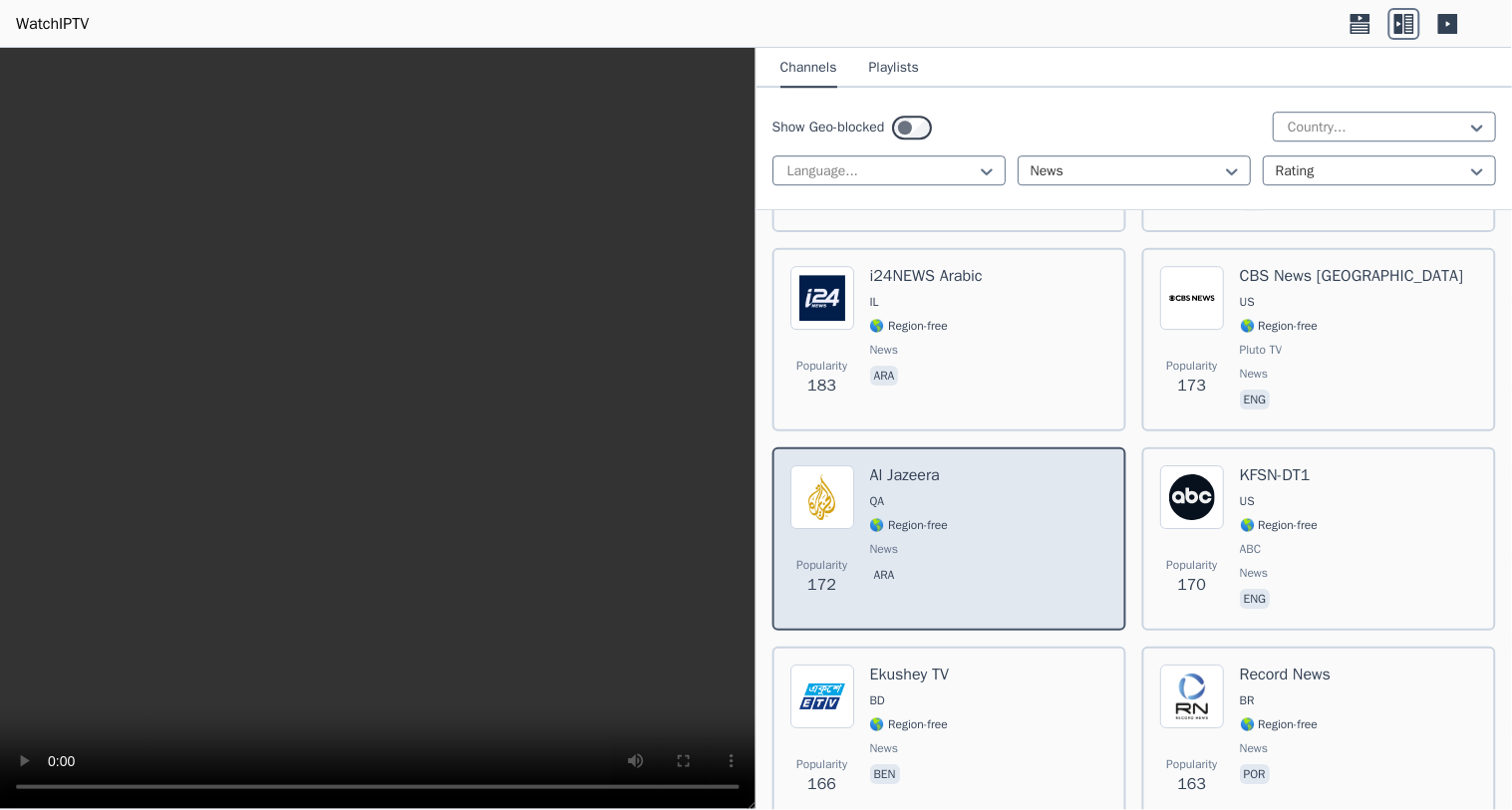click on "Popularity 172 Al Jazeera QA 🌎 Region-free news ara" at bounding box center [949, 539] 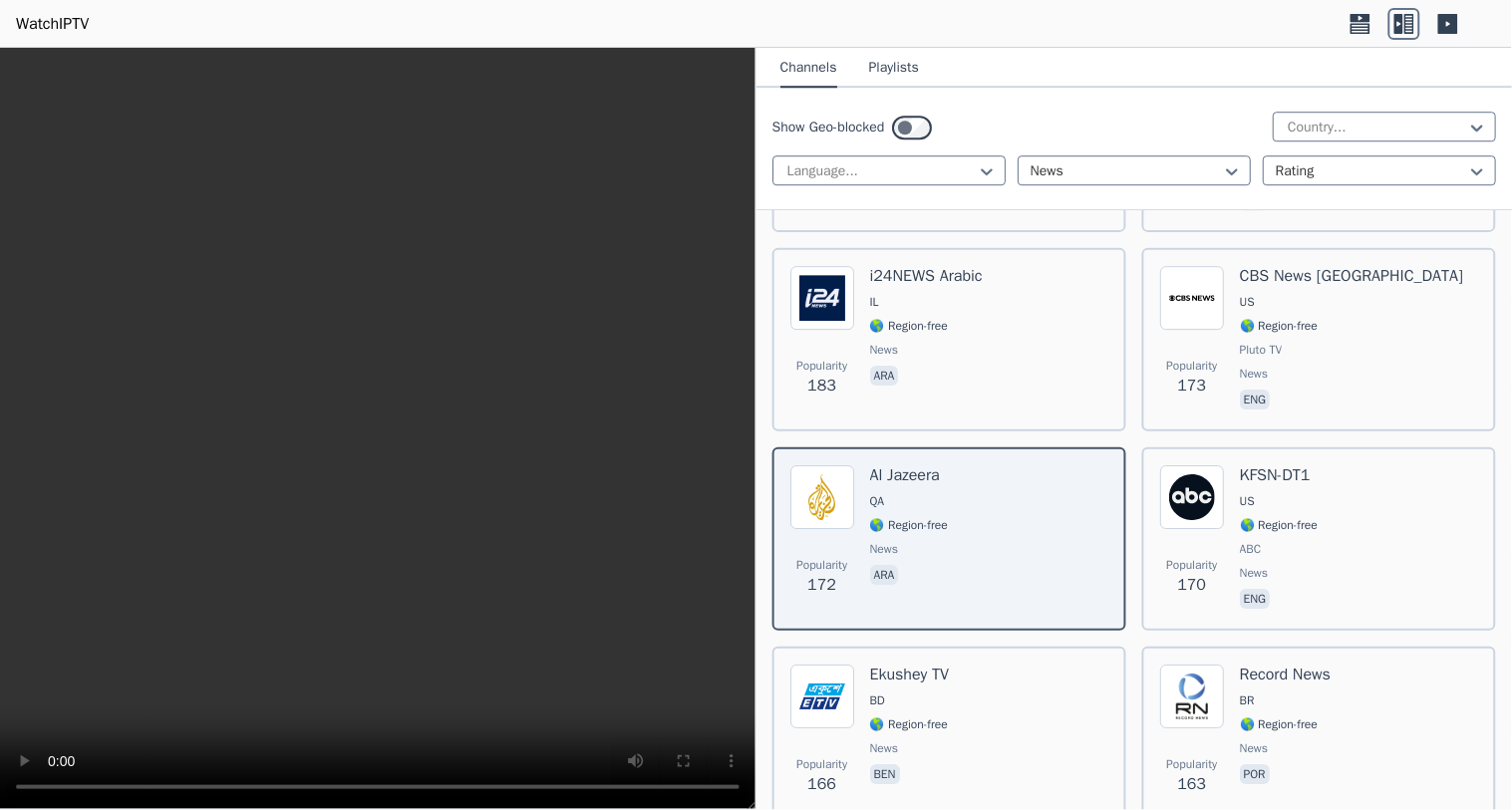 click 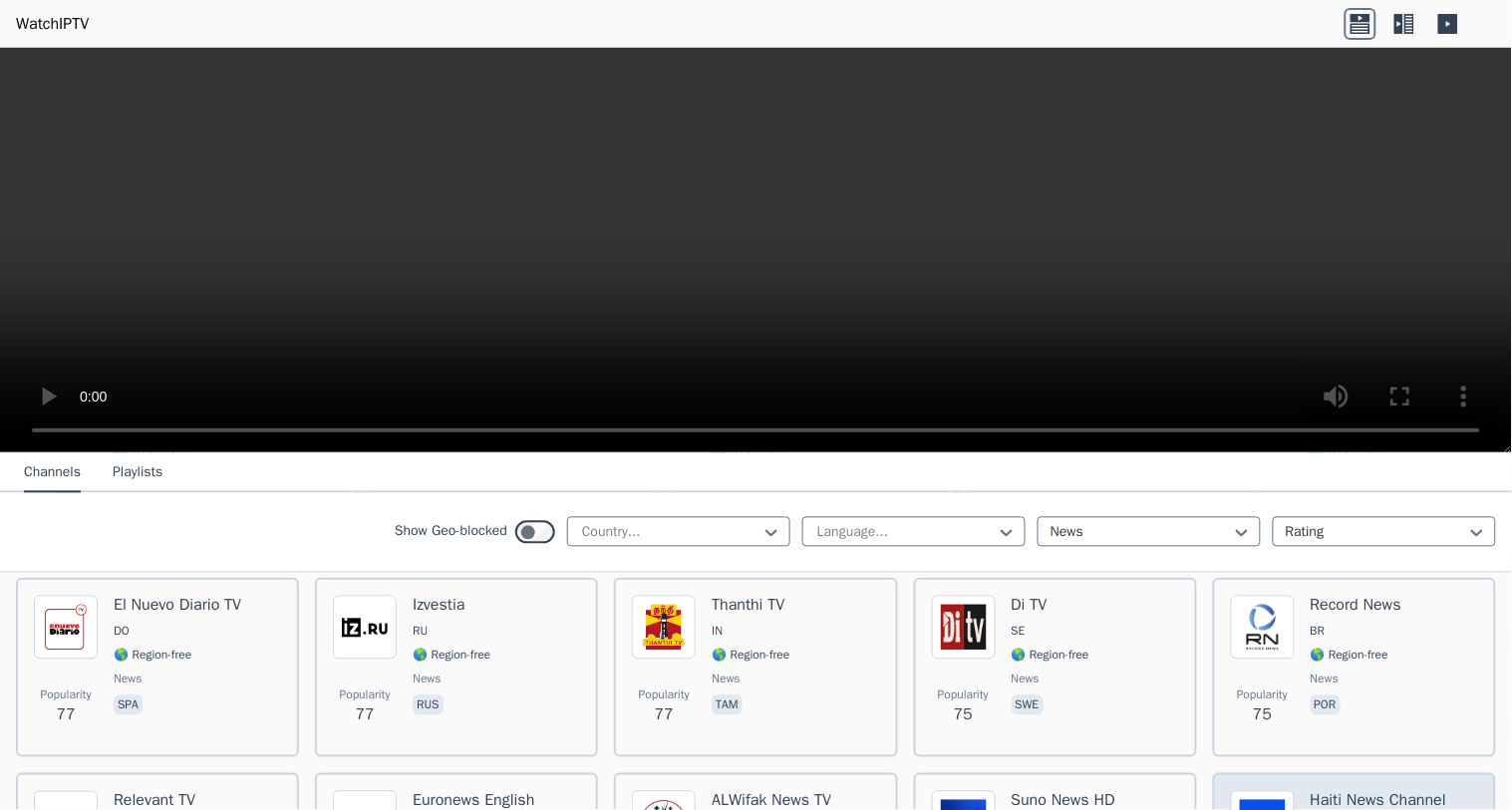scroll, scrollTop: 5029, scrollLeft: 0, axis: vertical 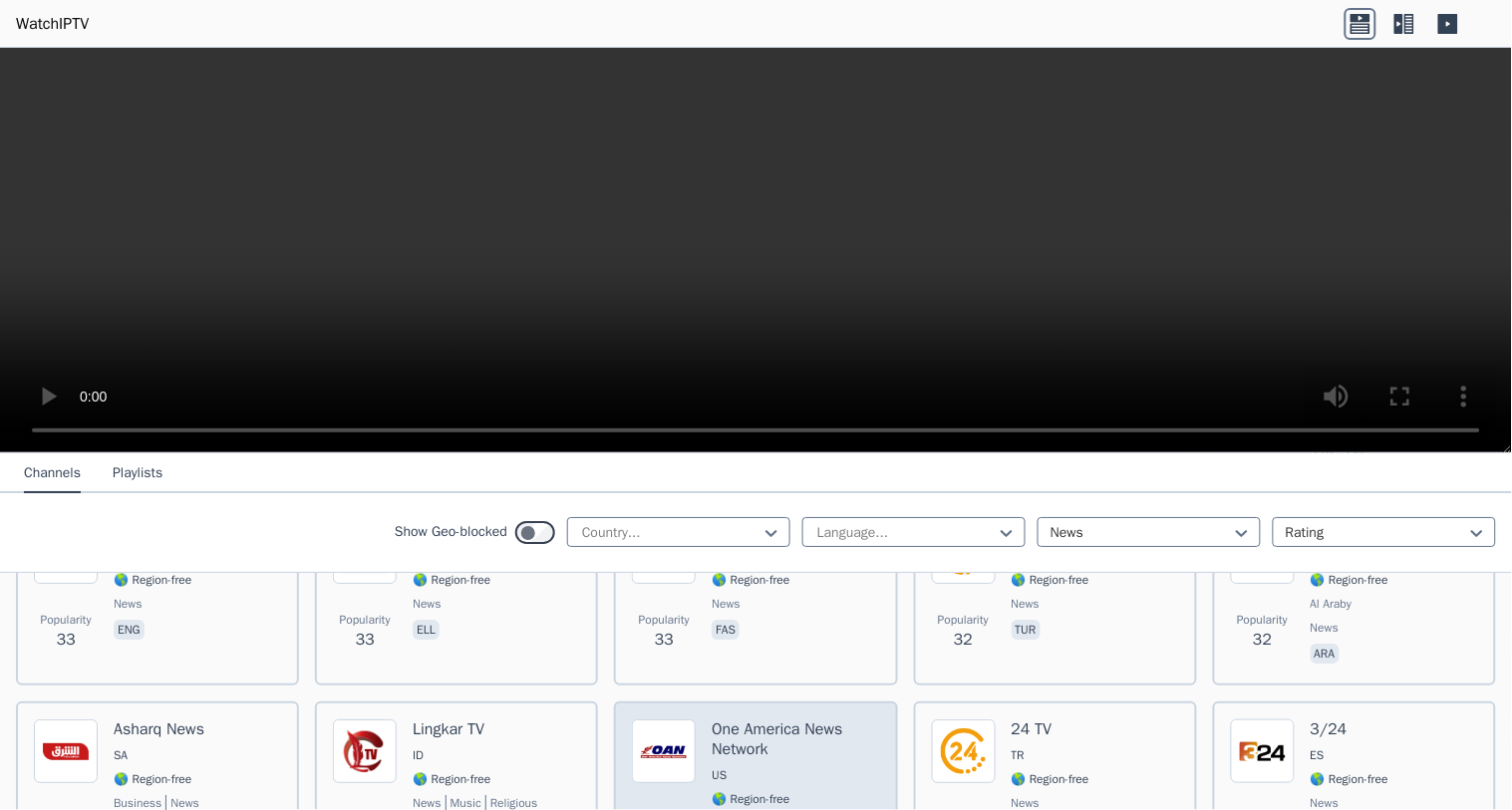 click on "eng" at bounding box center [795, 851] 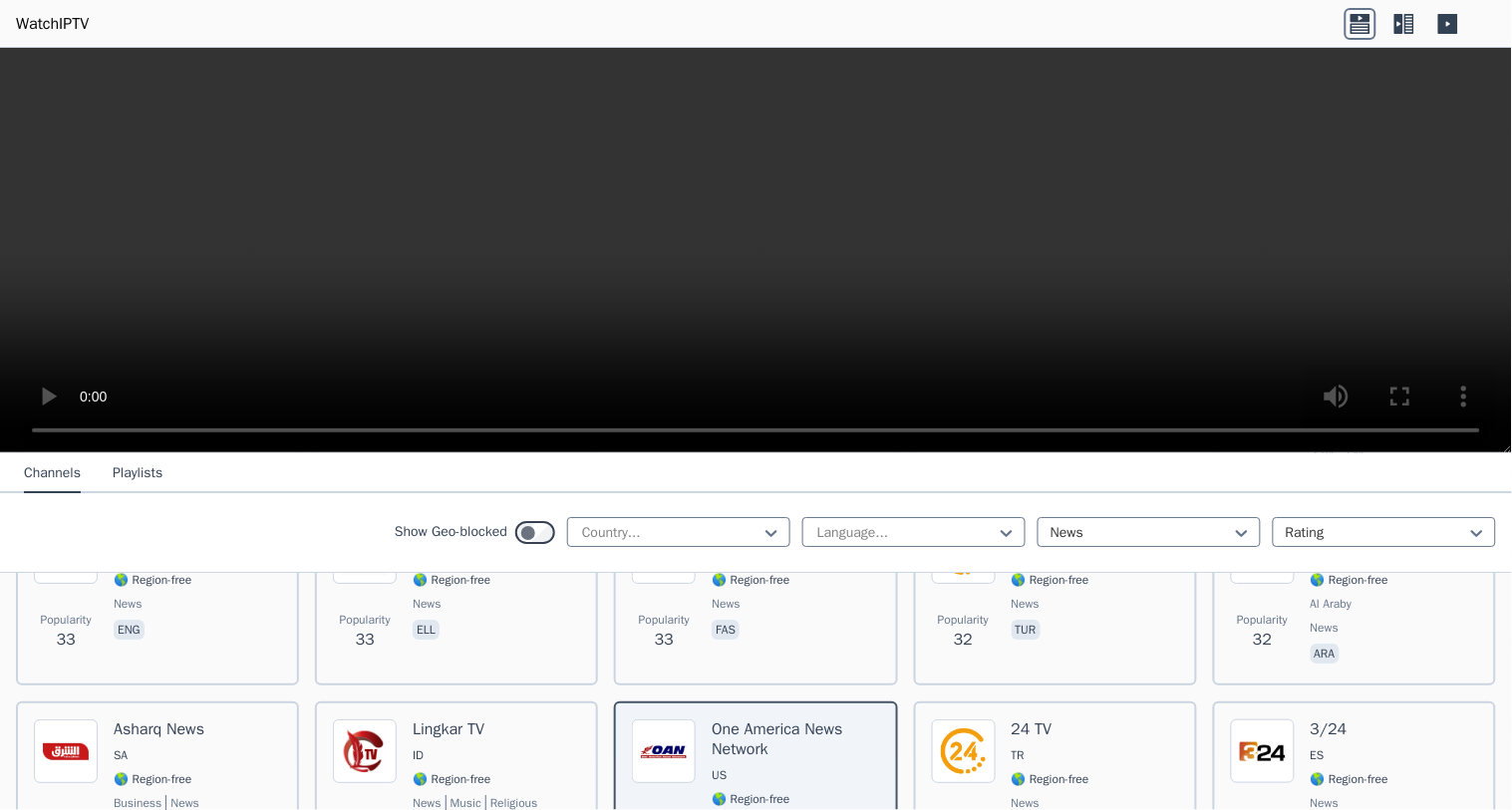 click 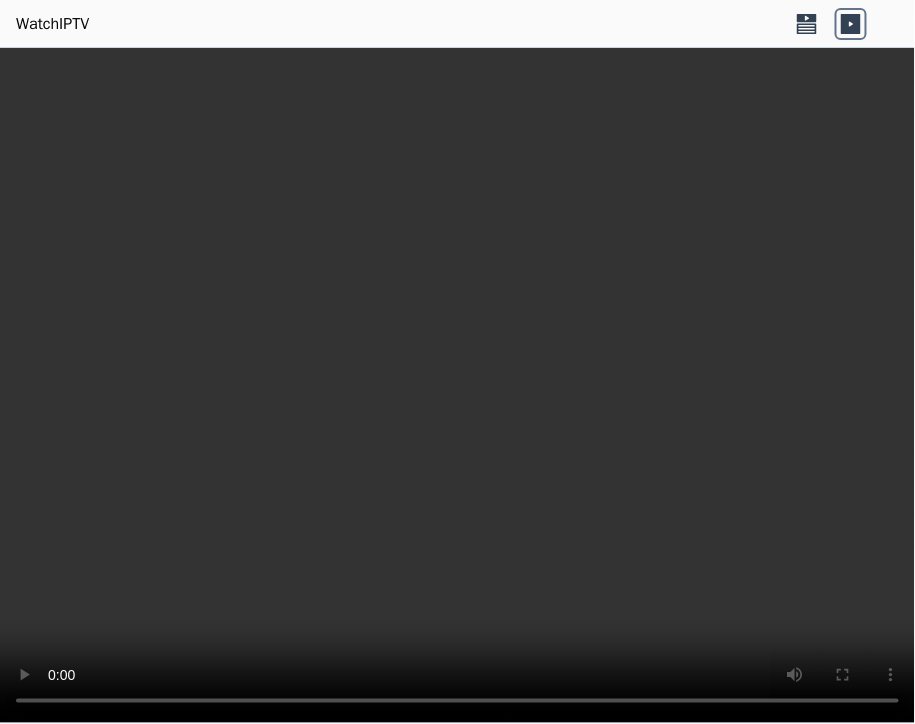 drag, startPoint x: 802, startPoint y: 25, endPoint x: 851, endPoint y: 23, distance: 49.0408 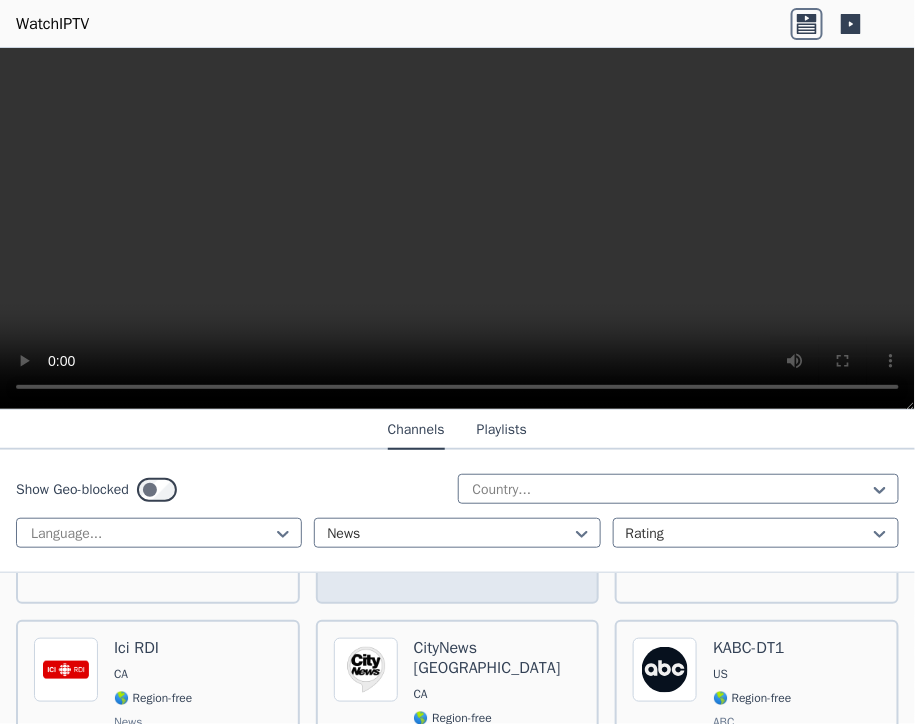 scroll, scrollTop: 444, scrollLeft: 0, axis: vertical 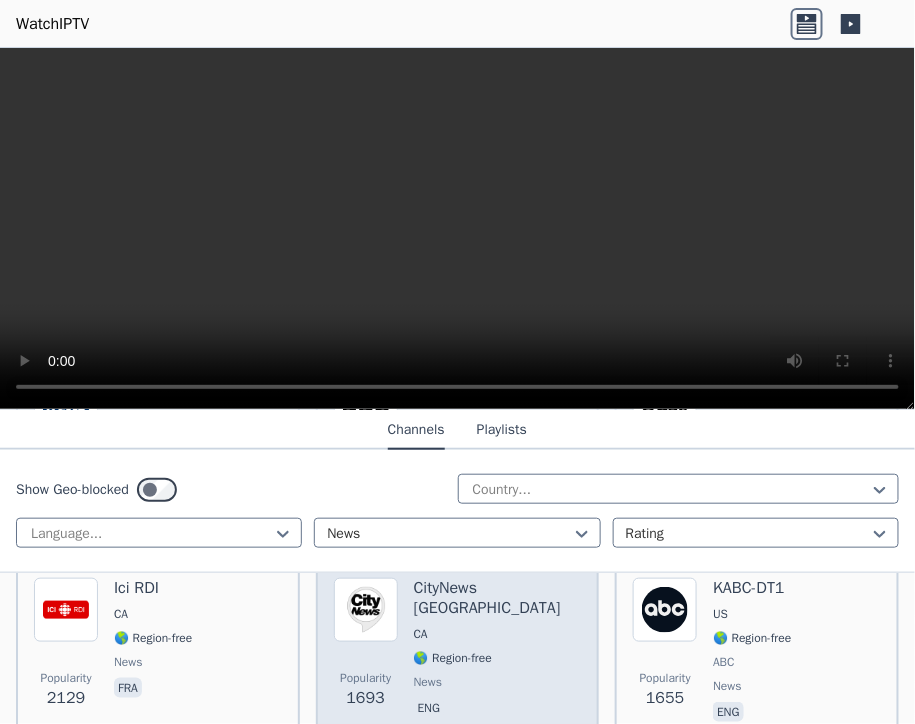click on "CA" at bounding box center [498, 634] 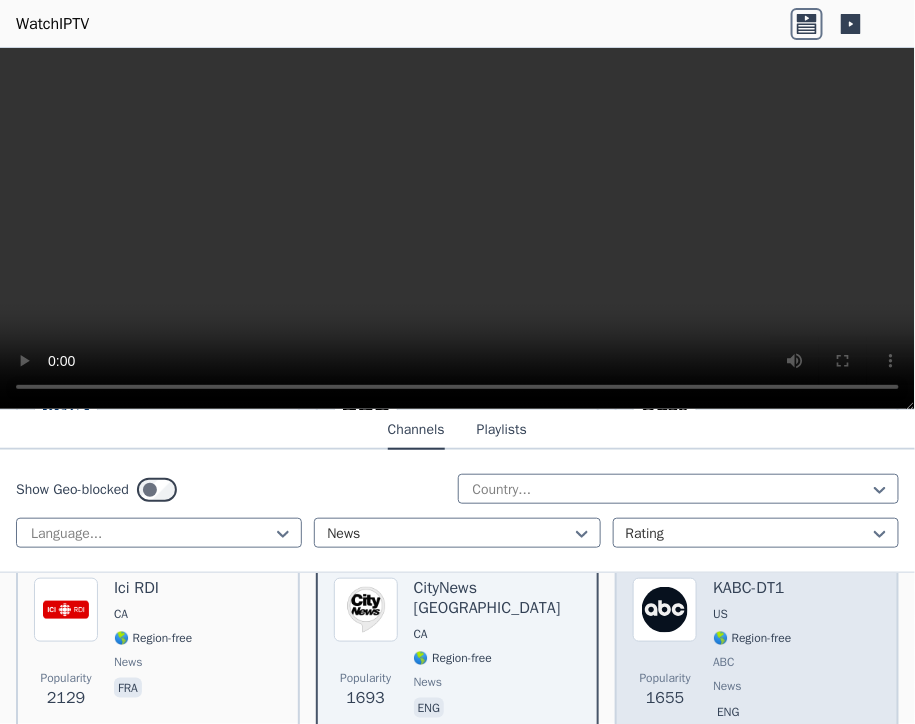 click on "🌎 Region-free" at bounding box center (752, 638) 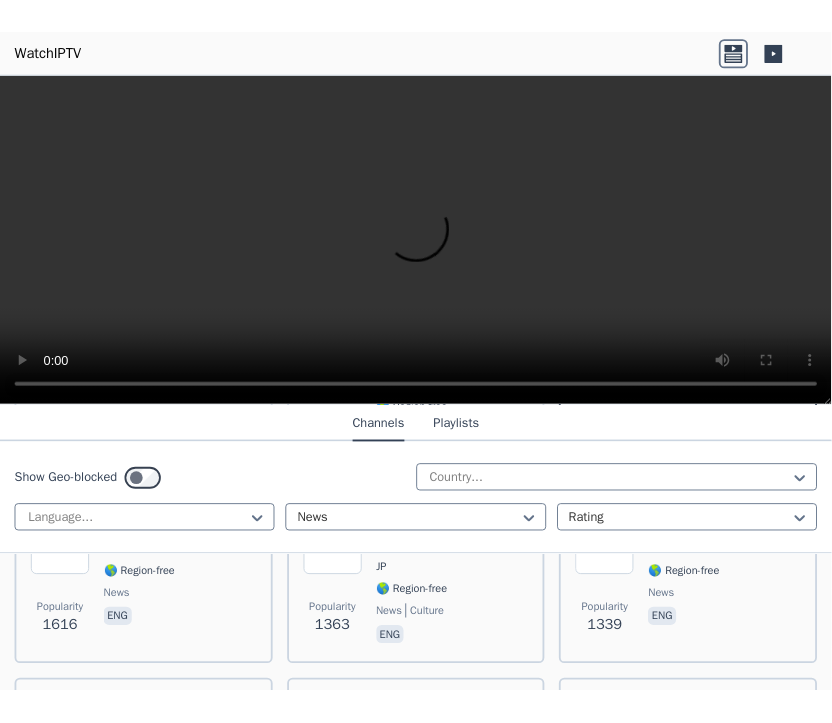 scroll, scrollTop: 741, scrollLeft: 0, axis: vertical 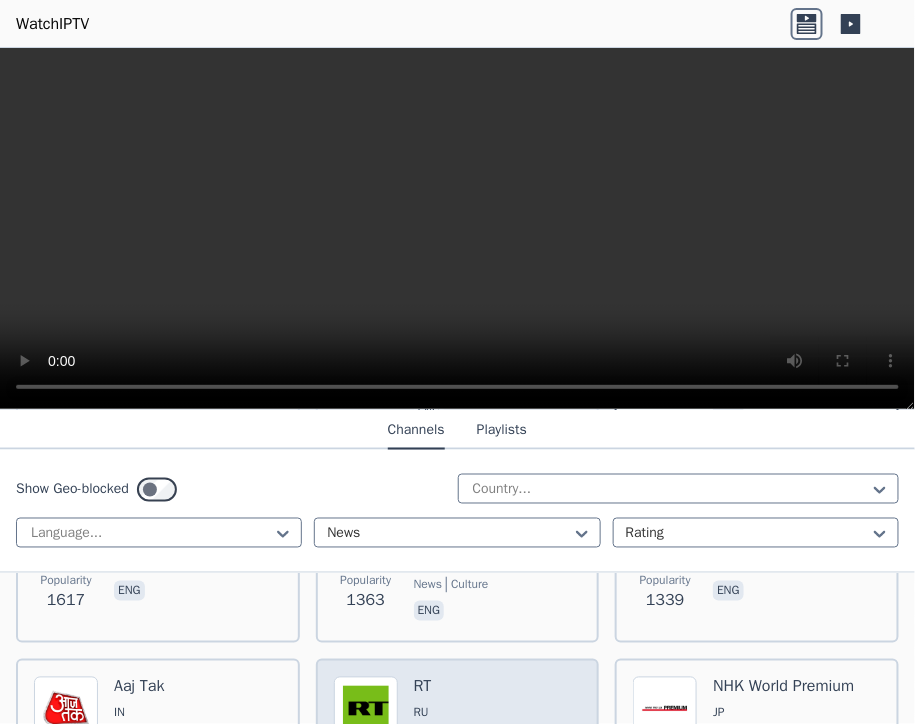 click on "RT" at bounding box center (453, 687) 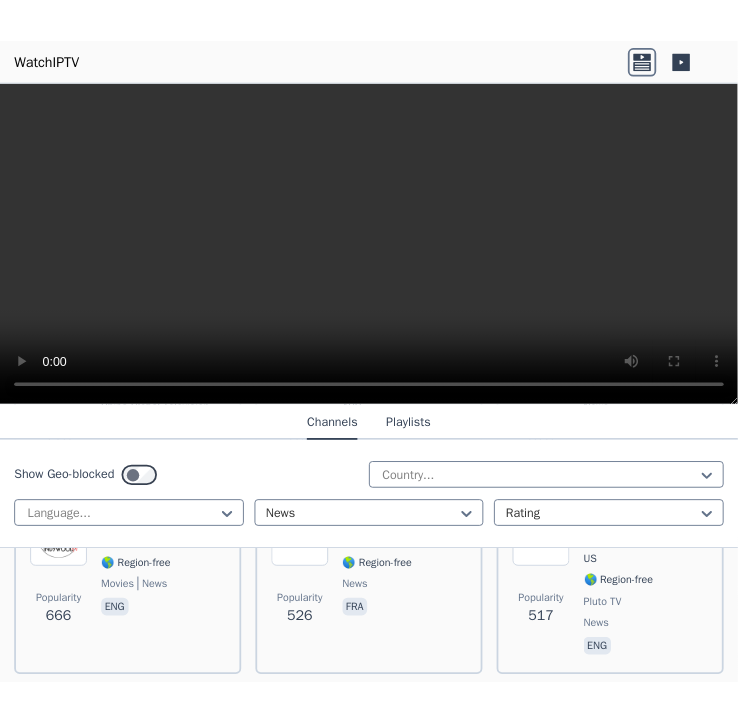 scroll, scrollTop: 2074, scrollLeft: 0, axis: vertical 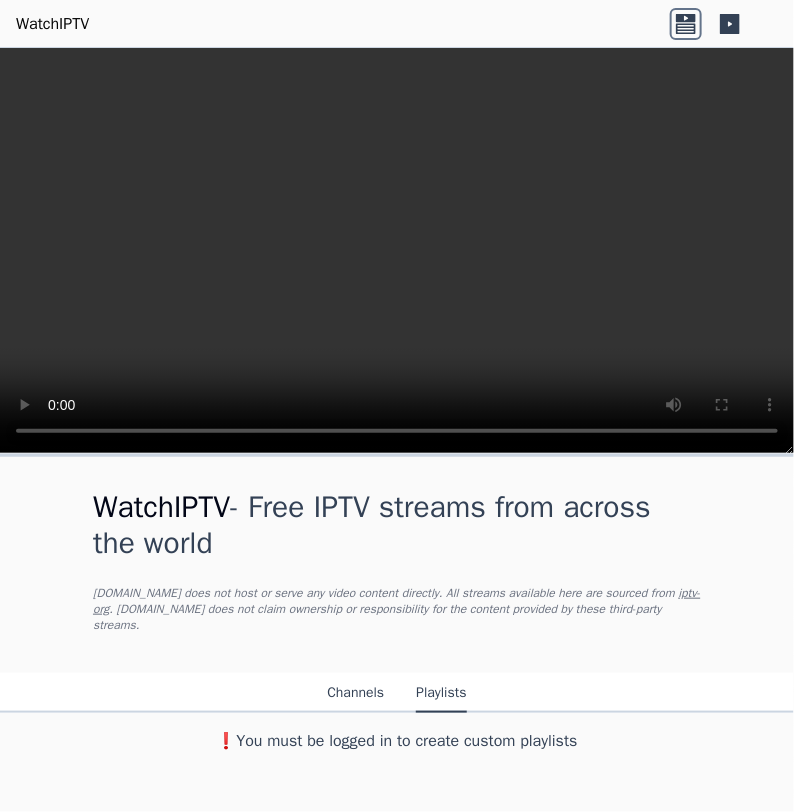 click on "Channels" at bounding box center [355, 694] 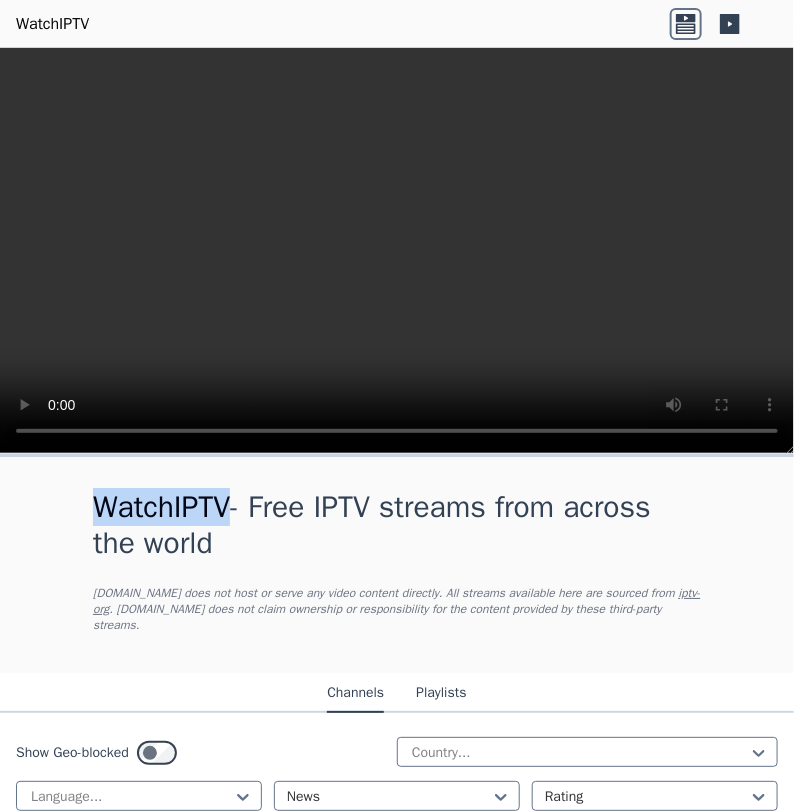 drag, startPoint x: 231, startPoint y: 495, endPoint x: 90, endPoint y: 512, distance: 142.02112 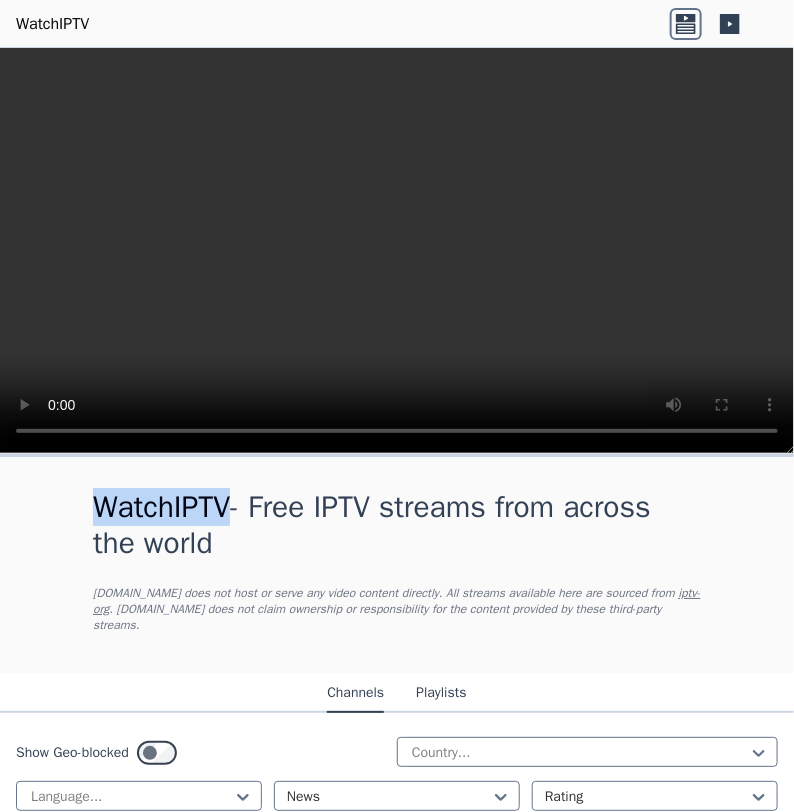 click at bounding box center [397, 251] 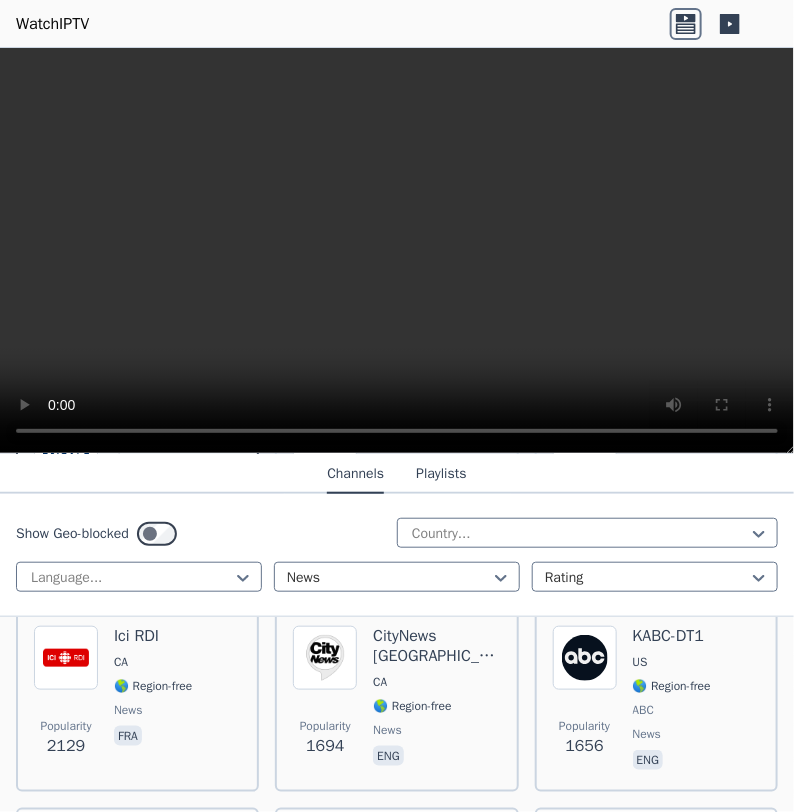 scroll, scrollTop: 444, scrollLeft: 0, axis: vertical 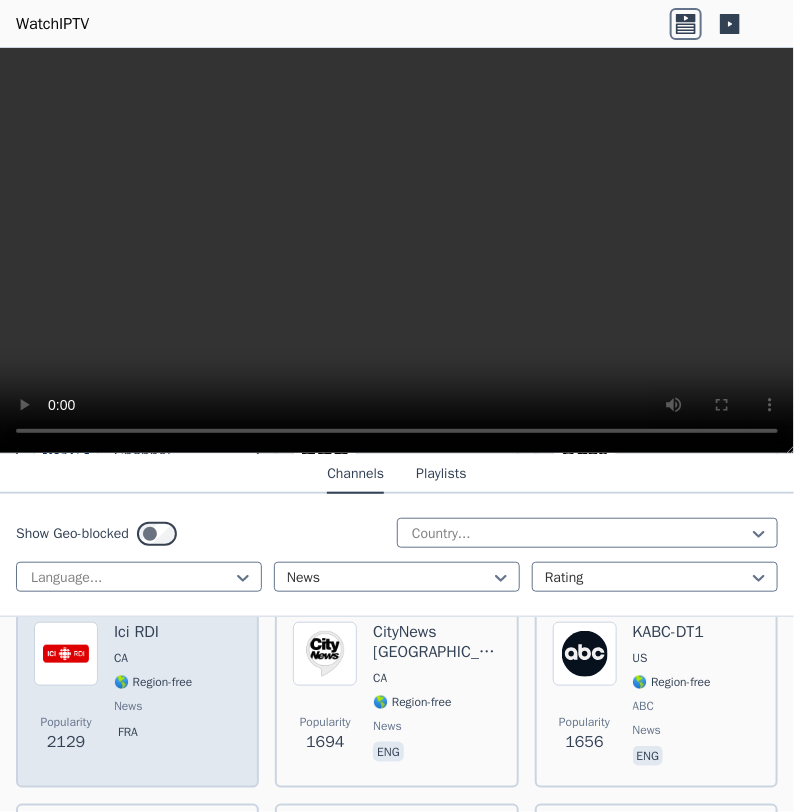 click on "🌎 Region-free" at bounding box center [153, 682] 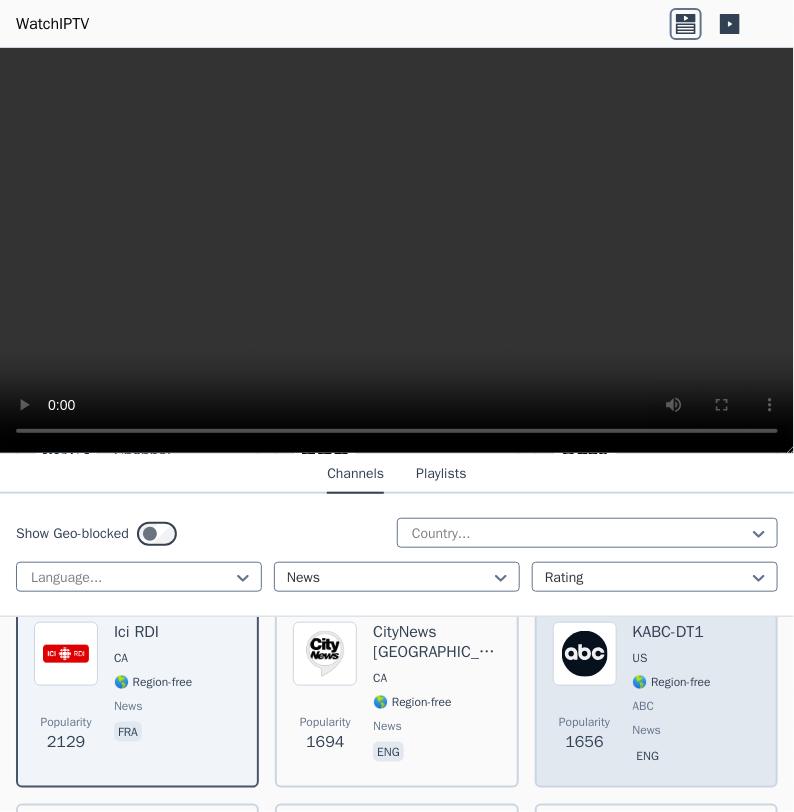 click on "ABC" at bounding box center [644, 706] 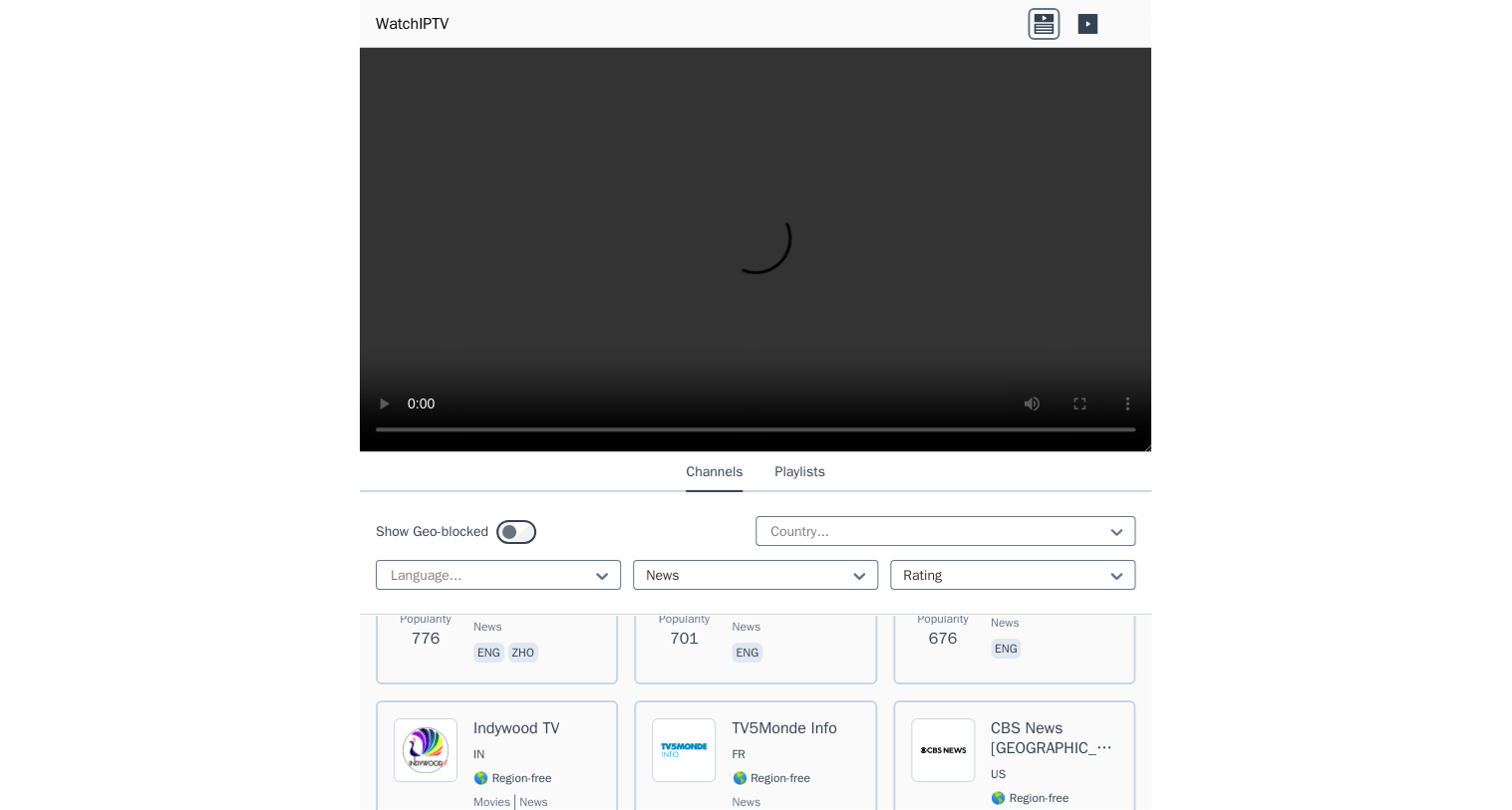 scroll, scrollTop: 1624, scrollLeft: 0, axis: vertical 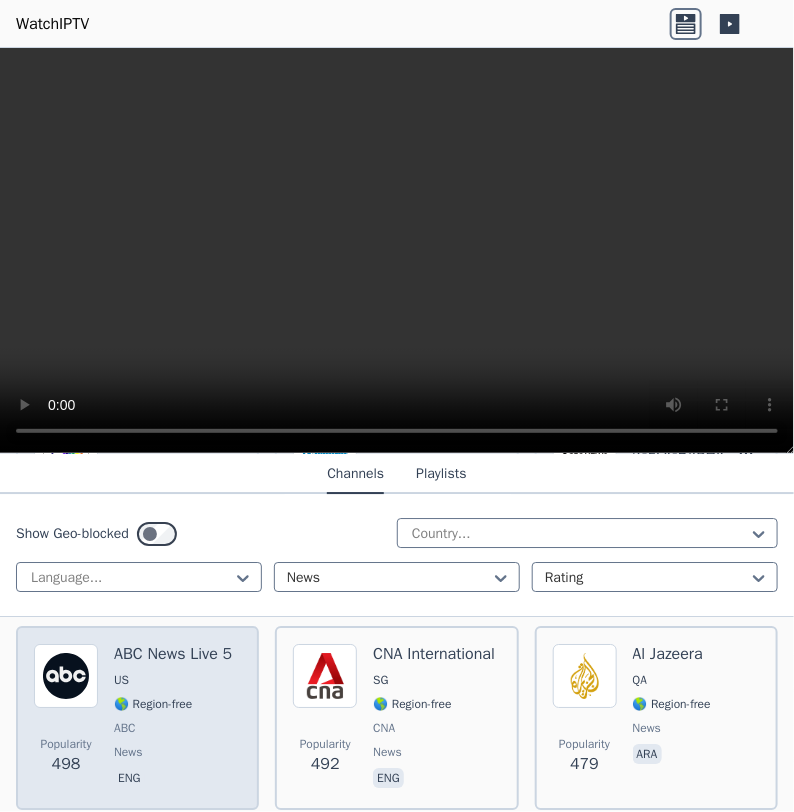 click on "🌎 Region-free" at bounding box center (153, 704) 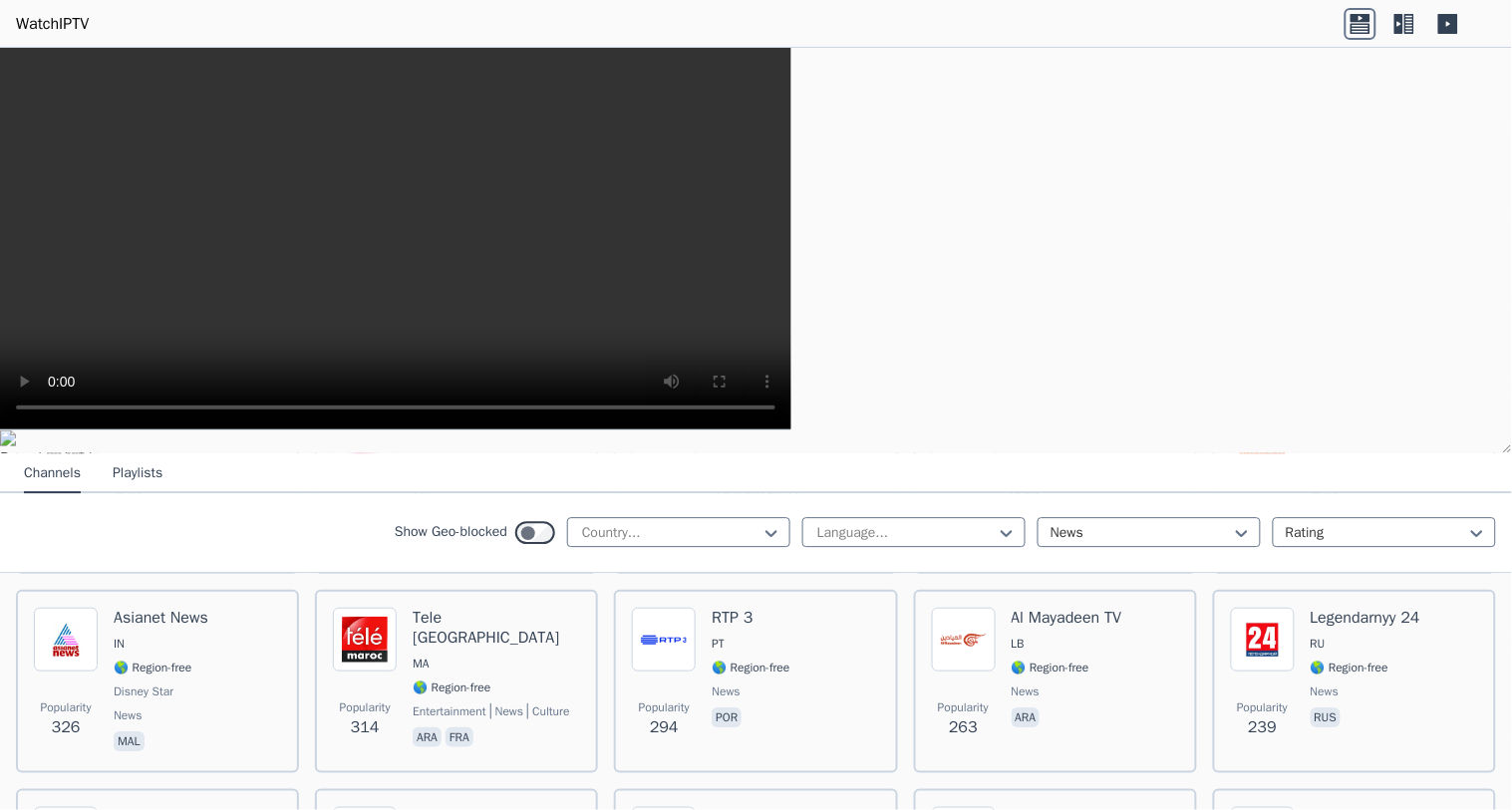 scroll, scrollTop: 997, scrollLeft: 0, axis: vertical 